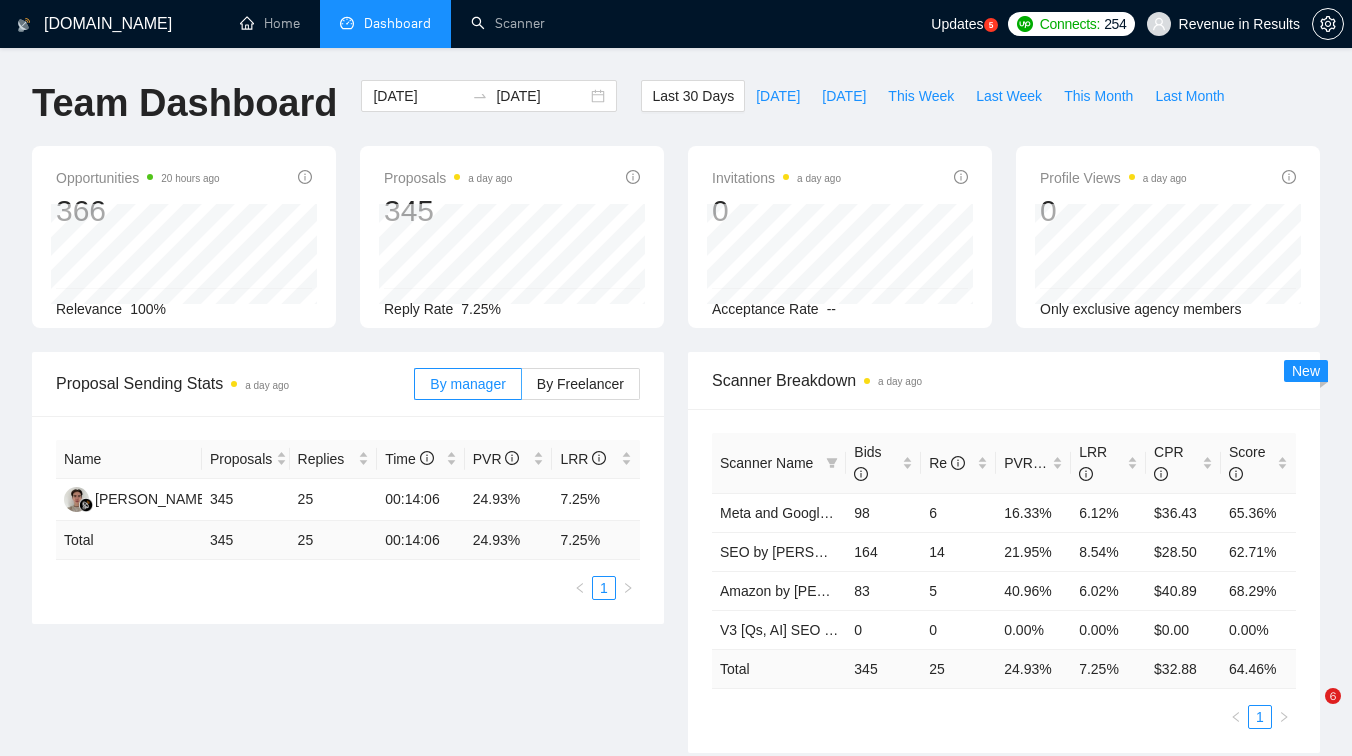 scroll, scrollTop: 0, scrollLeft: 0, axis: both 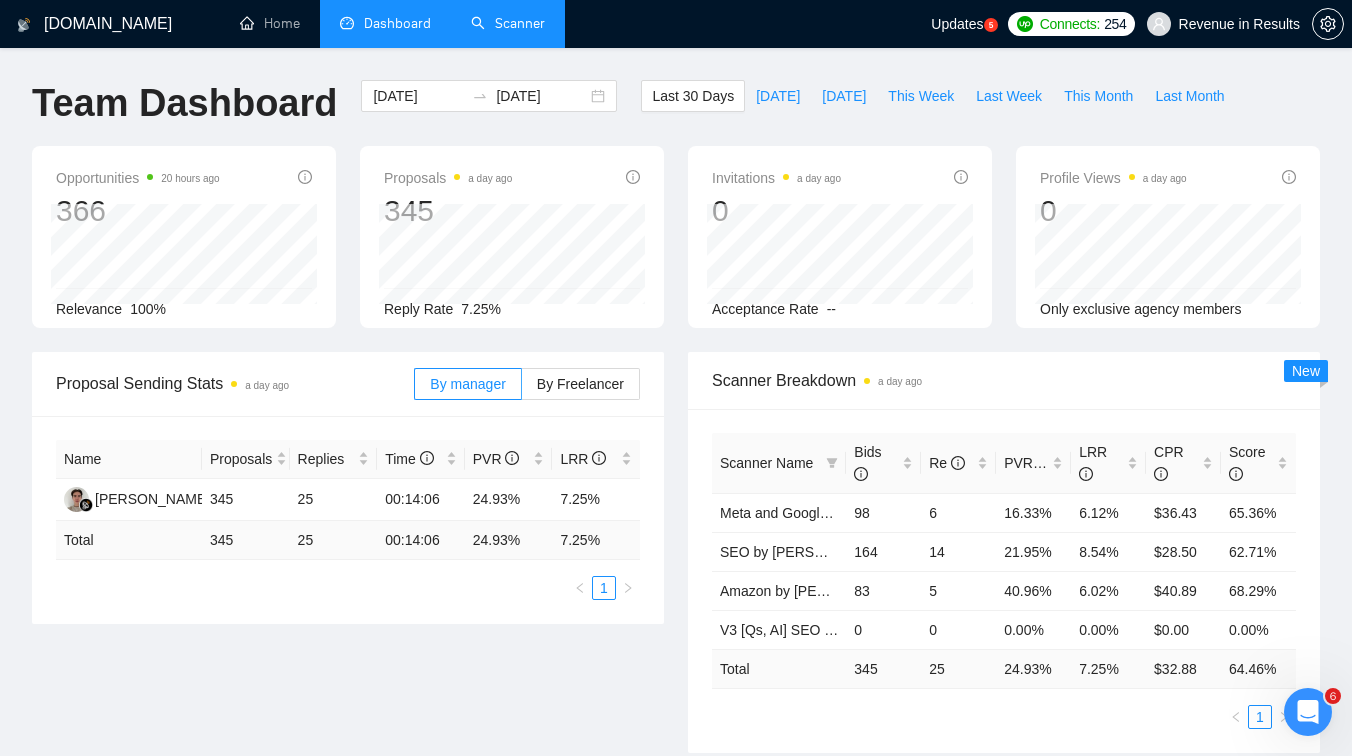 click on "Scanner" at bounding box center (508, 23) 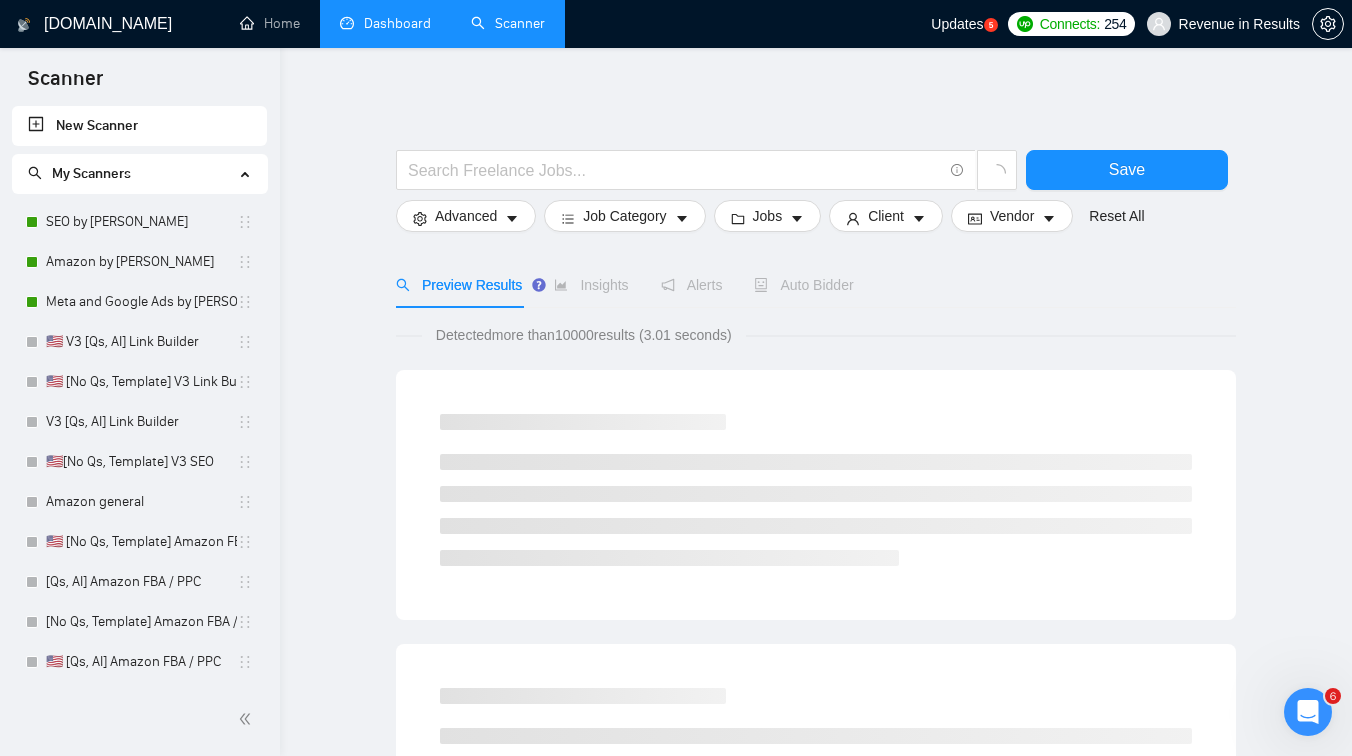 click on "Dashboard" at bounding box center (385, 23) 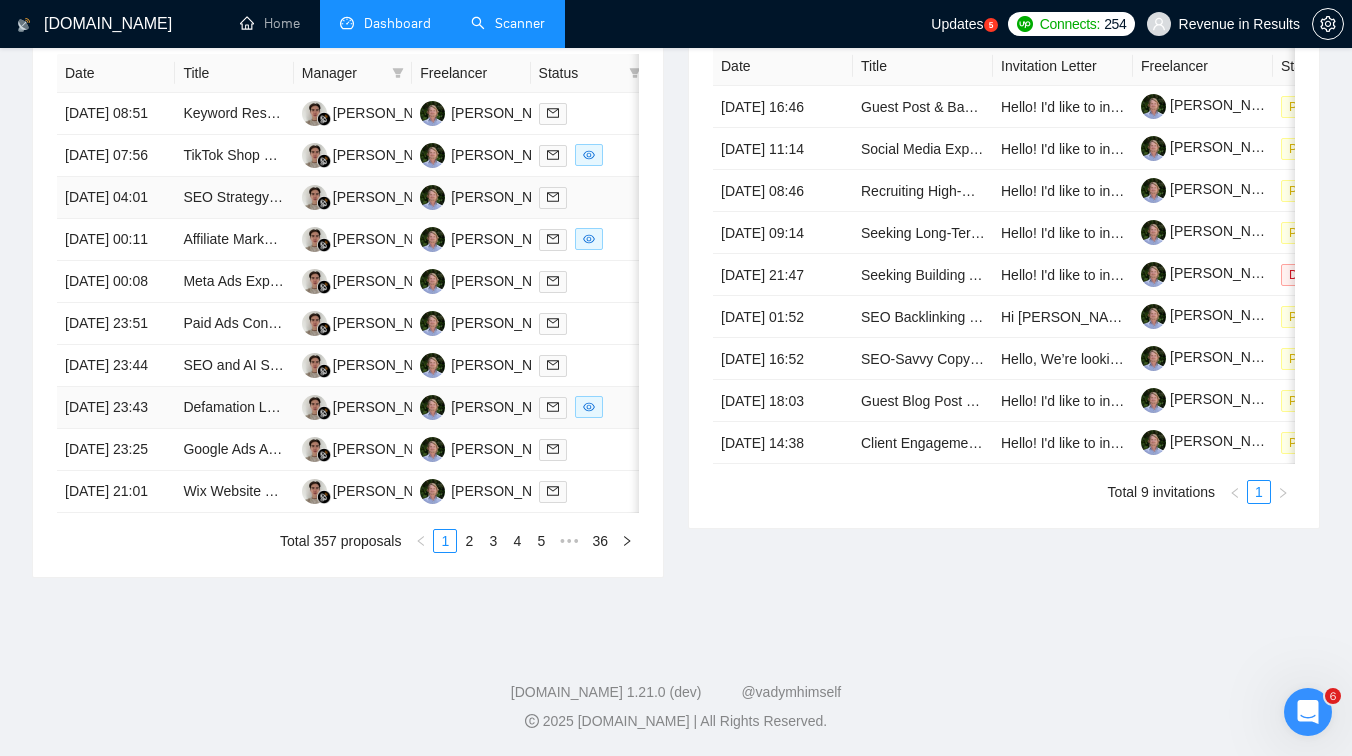 scroll, scrollTop: 1002, scrollLeft: 0, axis: vertical 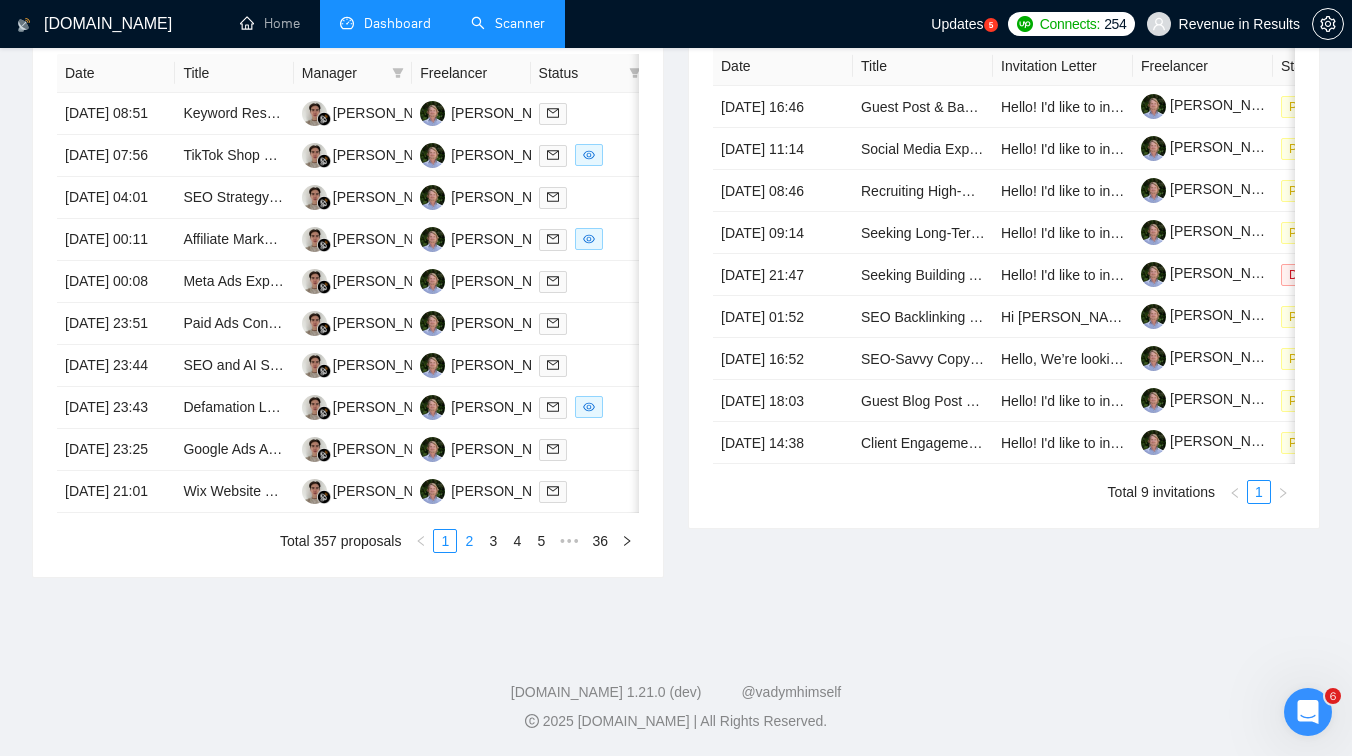 click on "2" at bounding box center [469, 541] 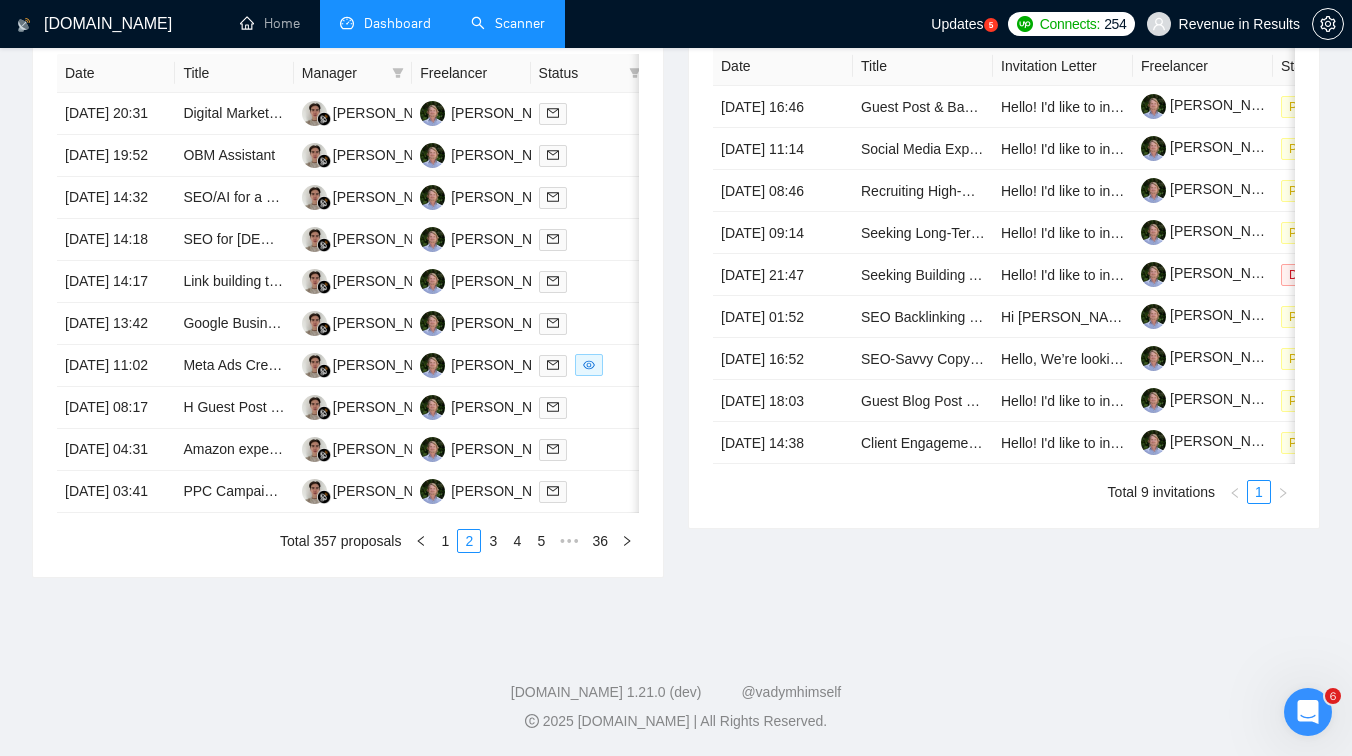 scroll, scrollTop: 912, scrollLeft: 0, axis: vertical 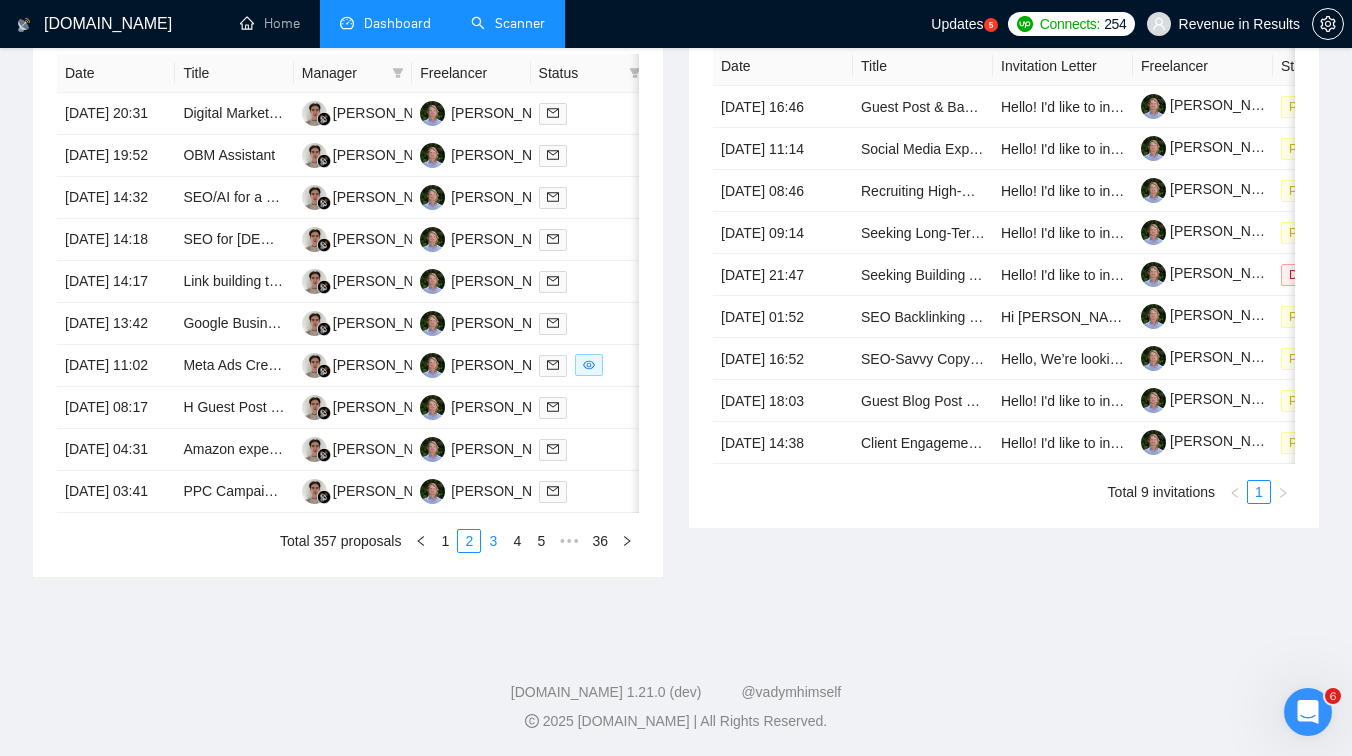 click on "3" at bounding box center (493, 541) 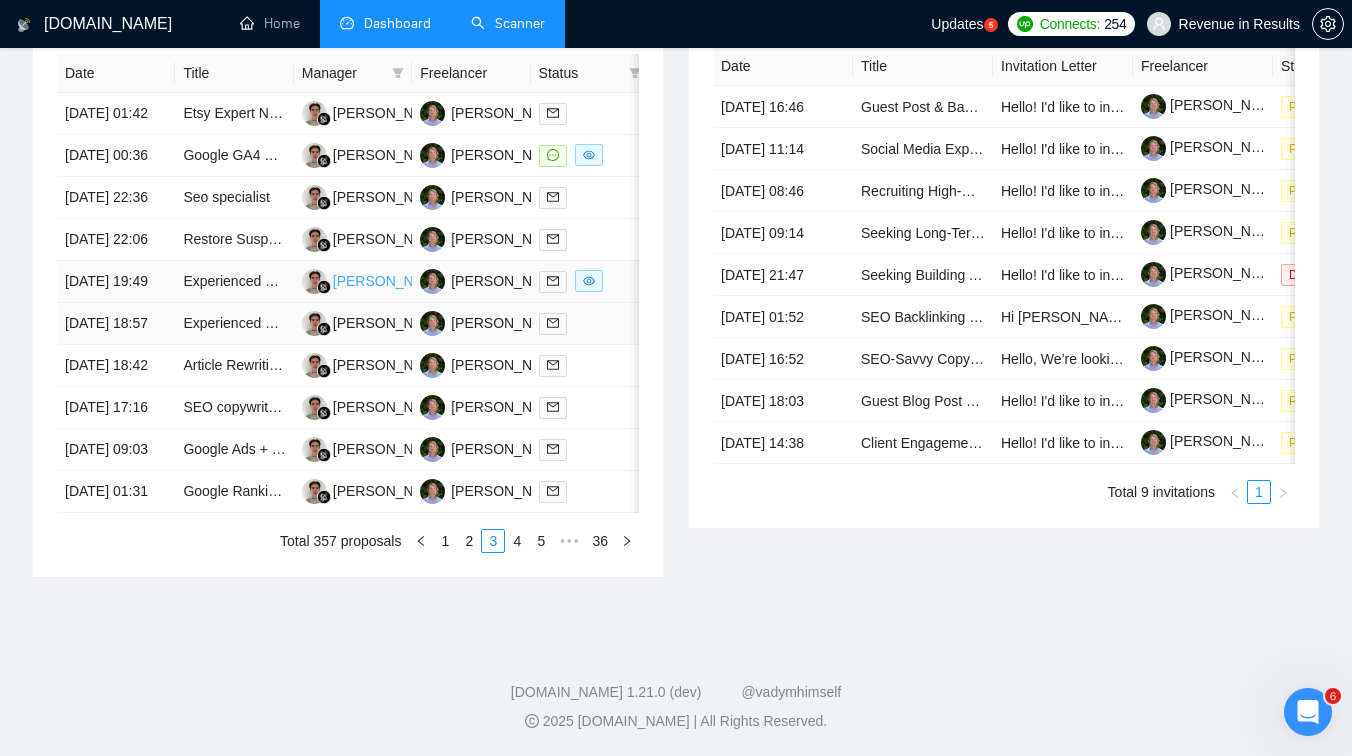 scroll, scrollTop: 858, scrollLeft: 0, axis: vertical 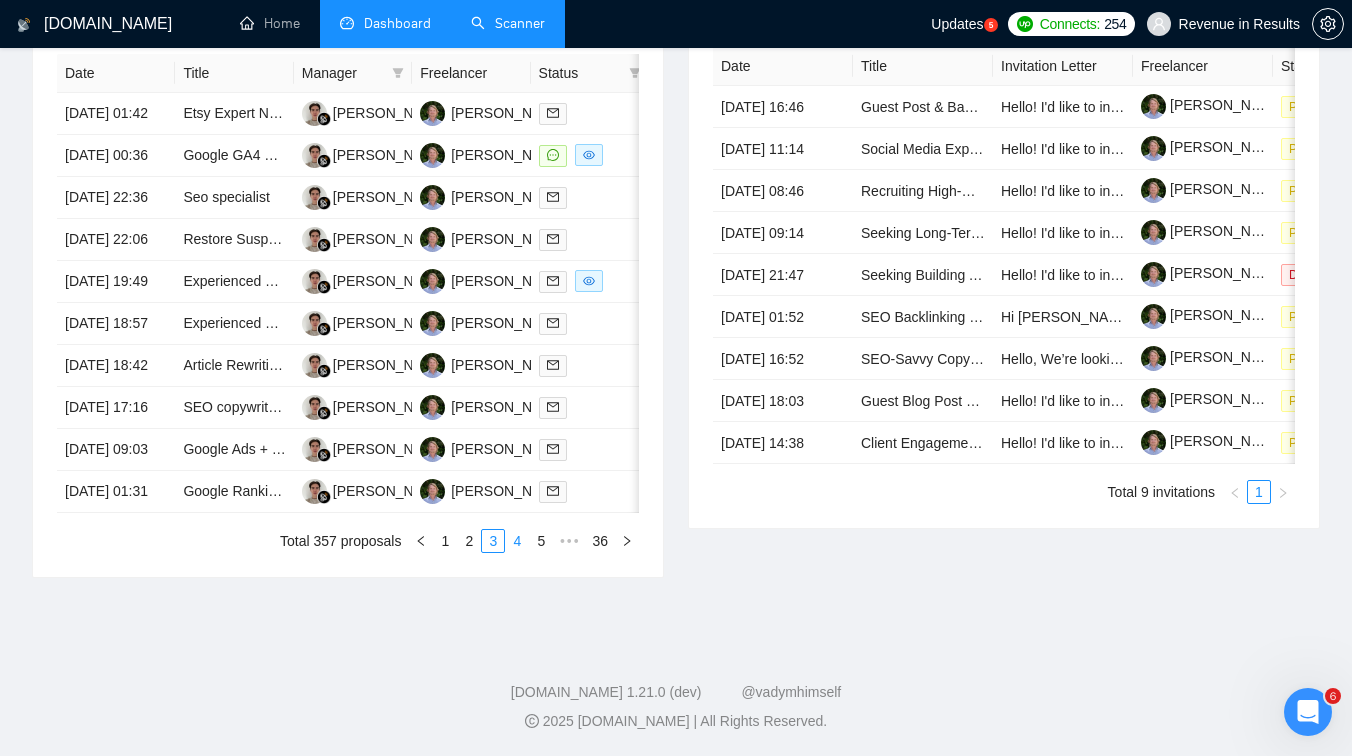 click on "4" at bounding box center [517, 541] 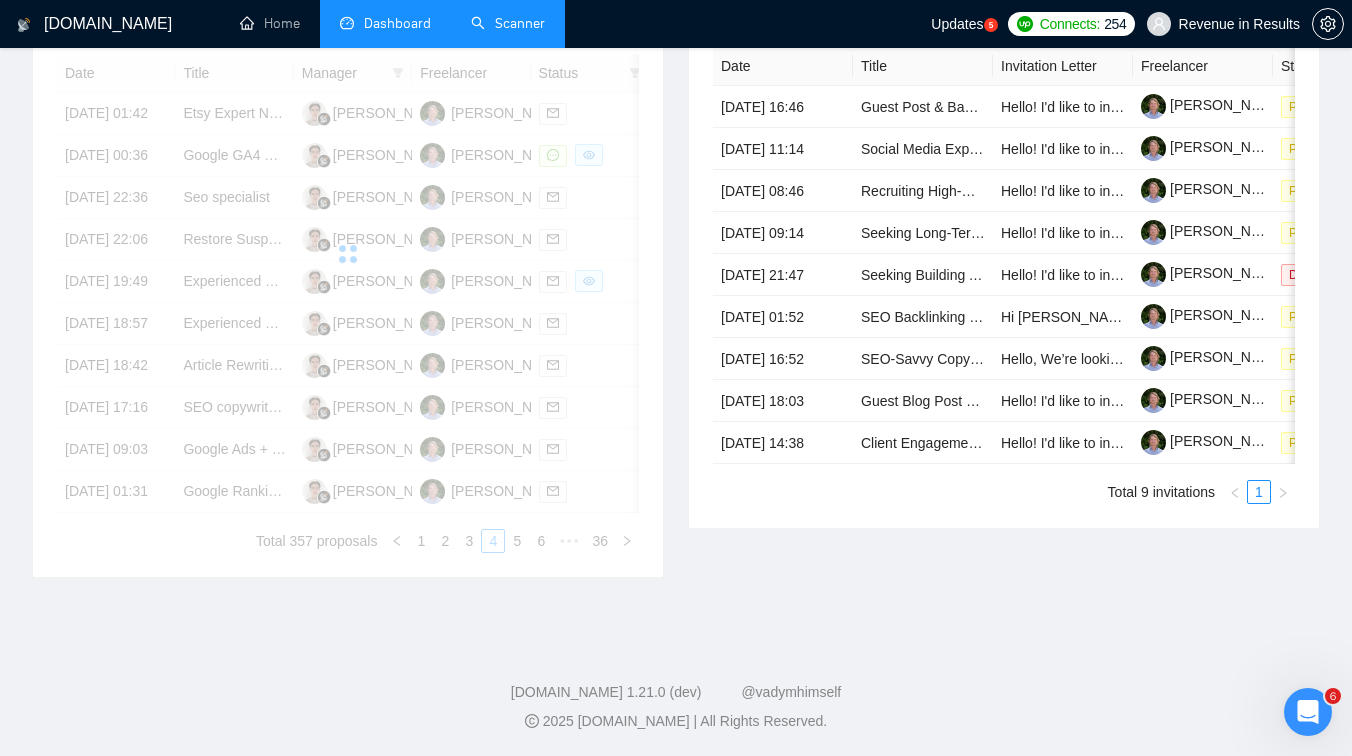 scroll, scrollTop: 821, scrollLeft: 0, axis: vertical 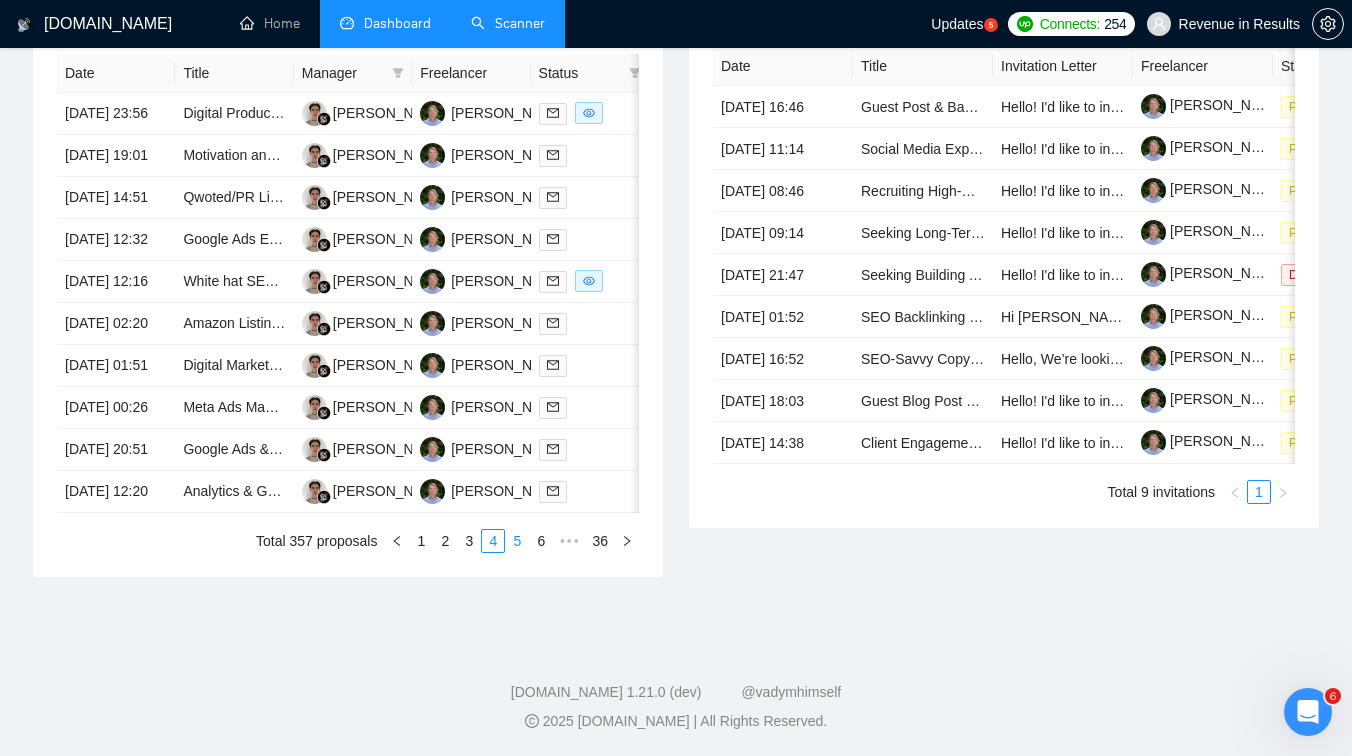 click on "5" at bounding box center [517, 541] 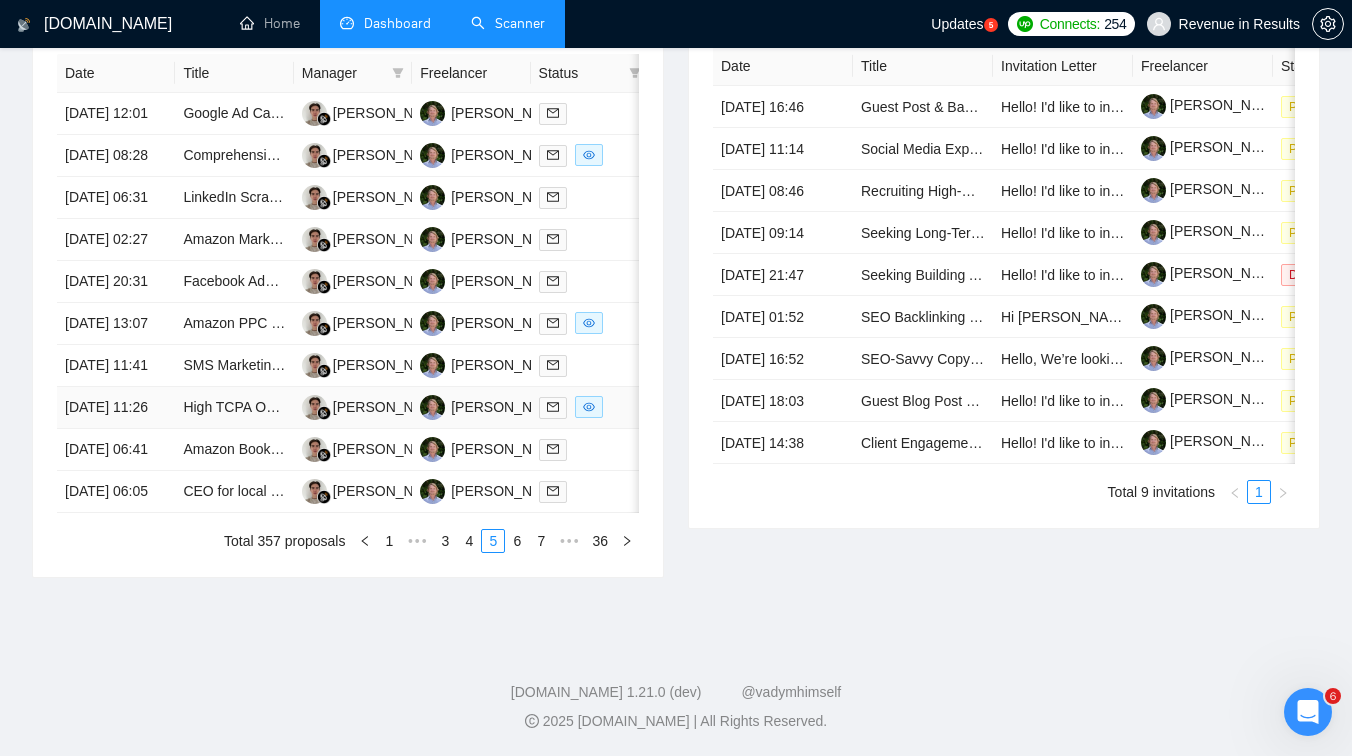 scroll, scrollTop: 909, scrollLeft: 0, axis: vertical 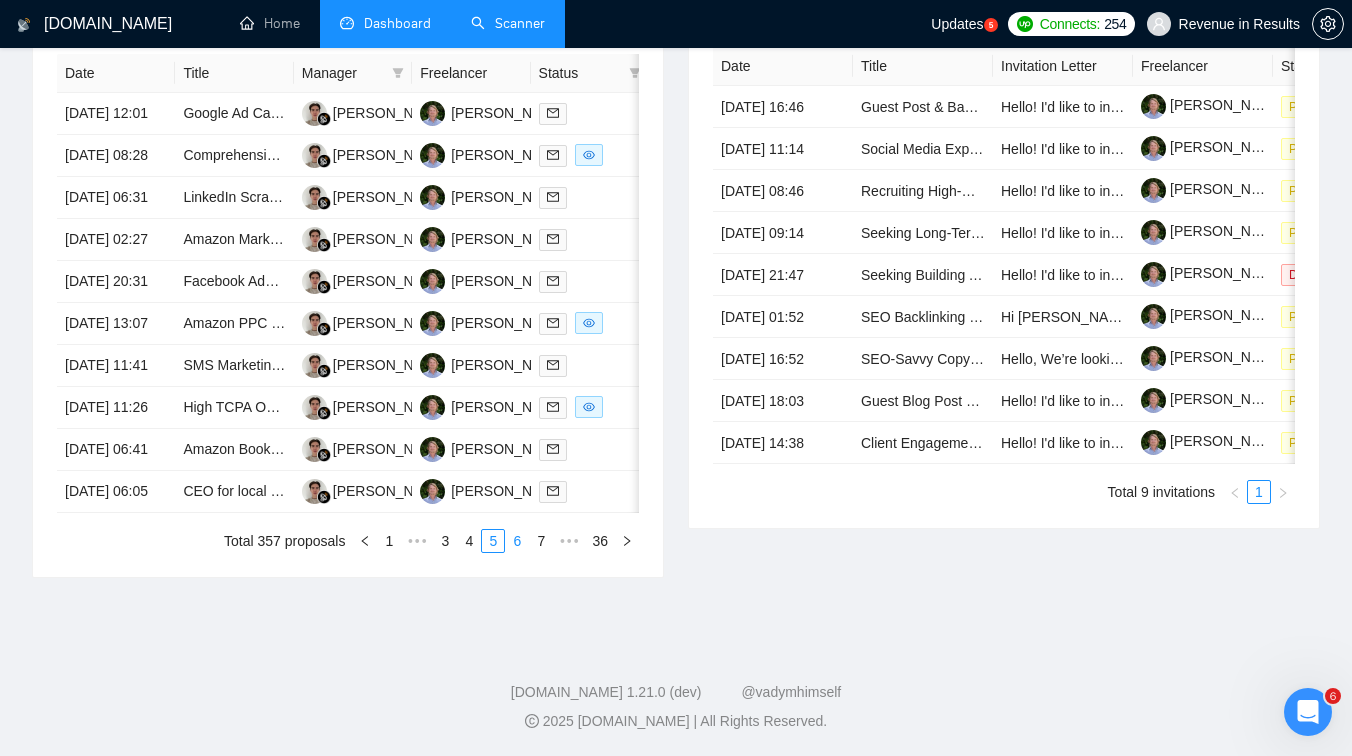 click on "6" at bounding box center (517, 541) 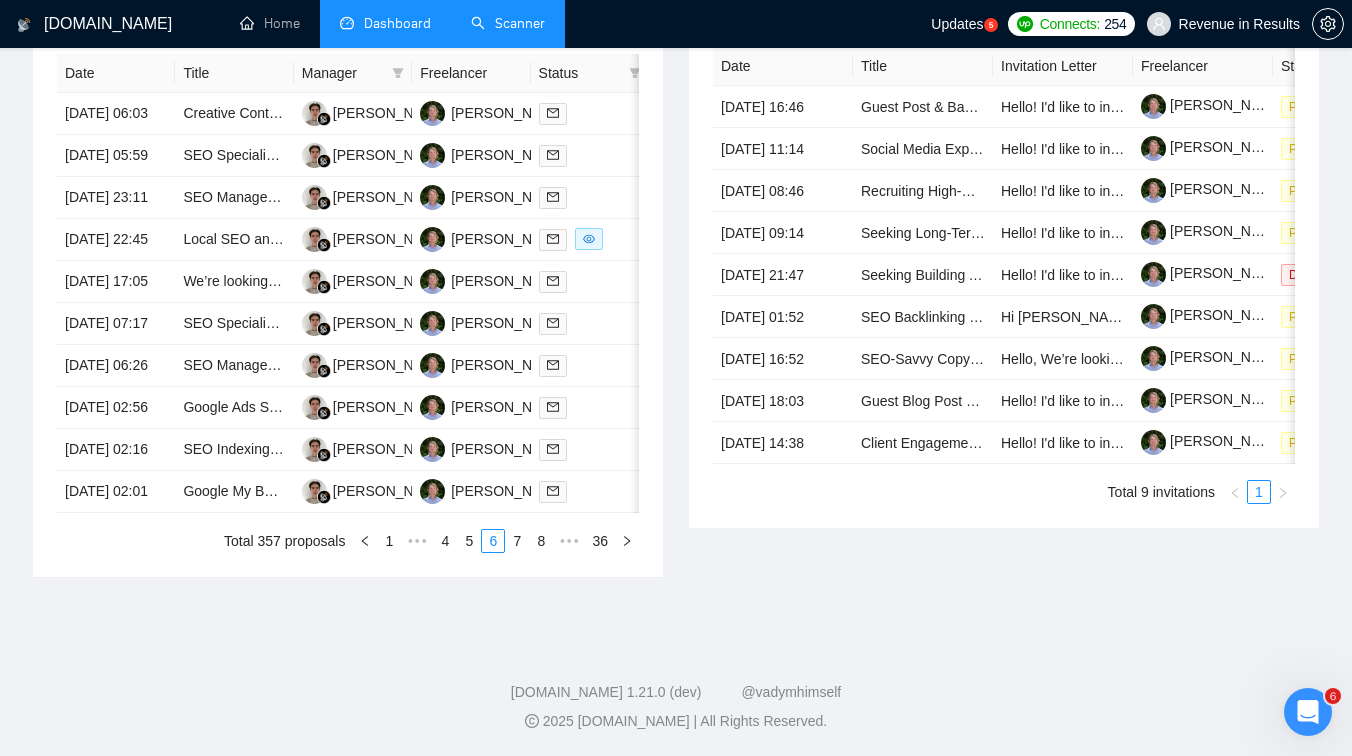 scroll, scrollTop: 929, scrollLeft: 0, axis: vertical 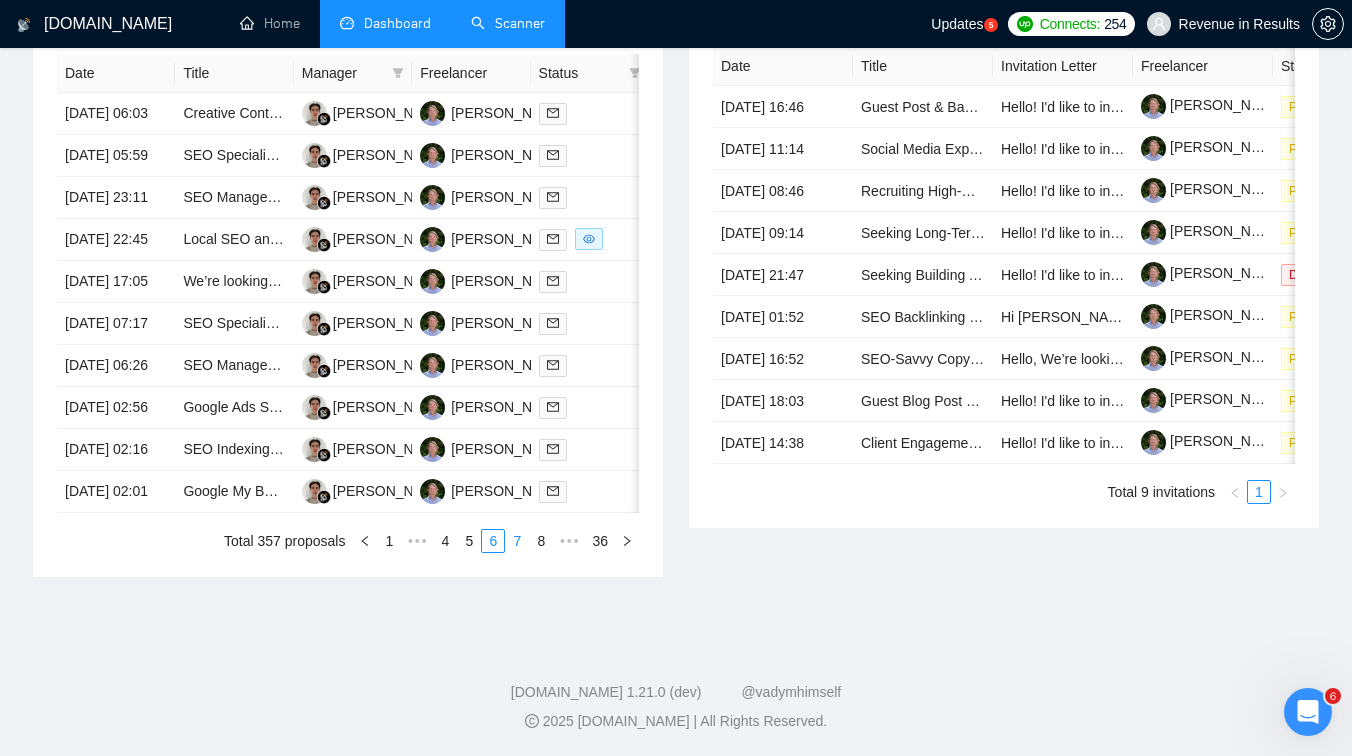click on "7" at bounding box center (517, 541) 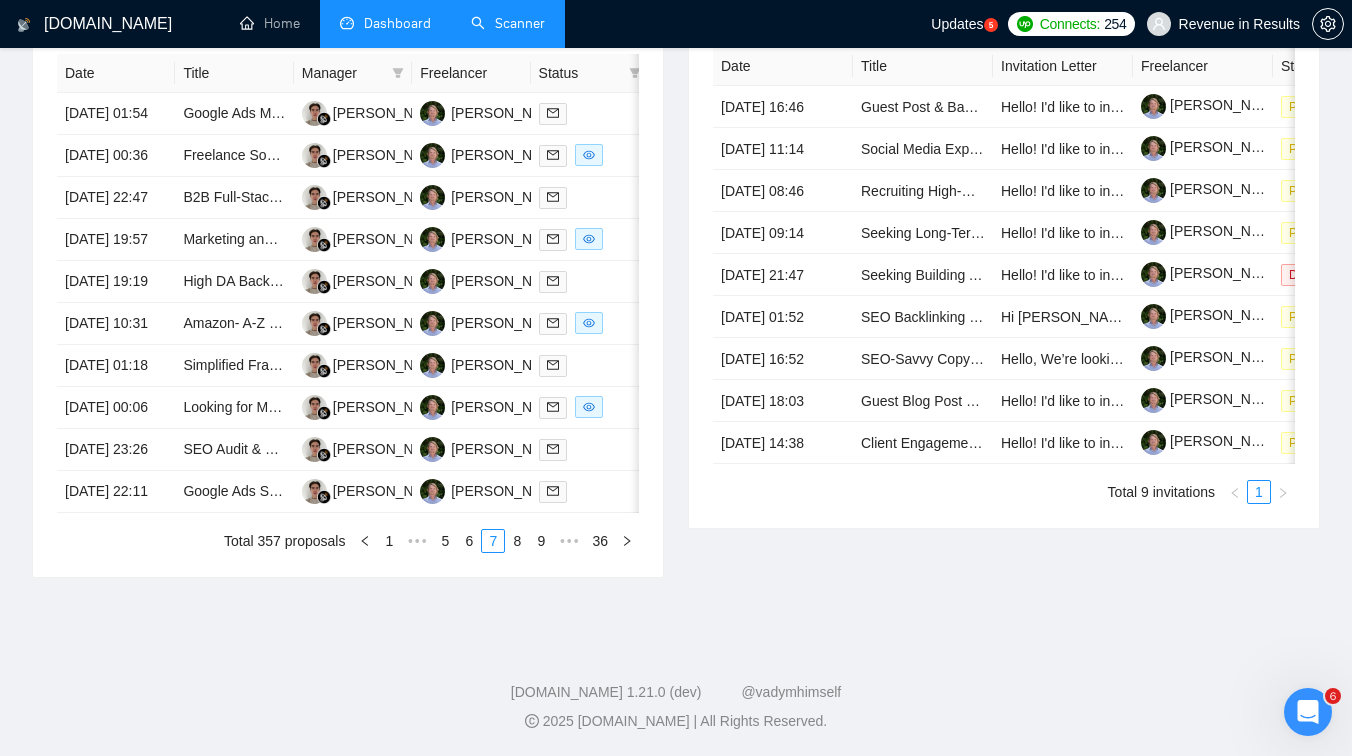 scroll, scrollTop: 910, scrollLeft: 0, axis: vertical 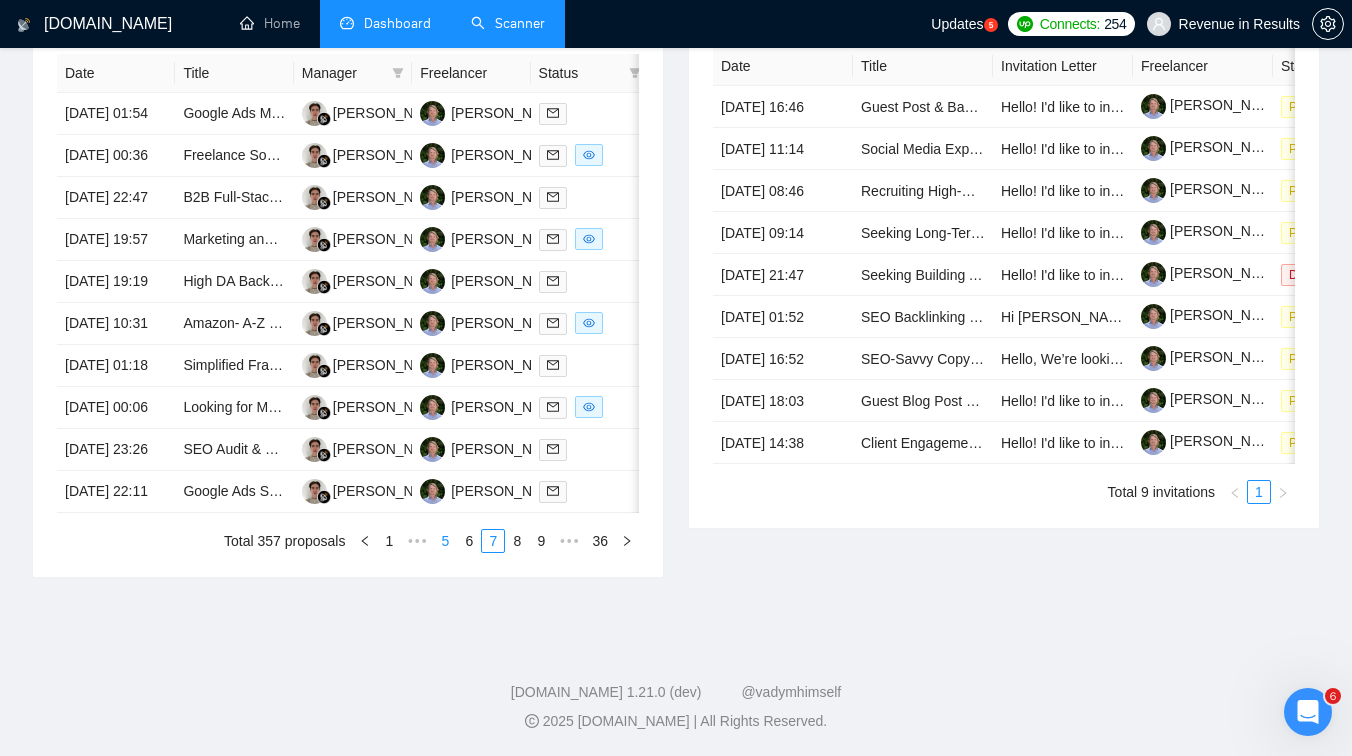 click on "5" at bounding box center (445, 541) 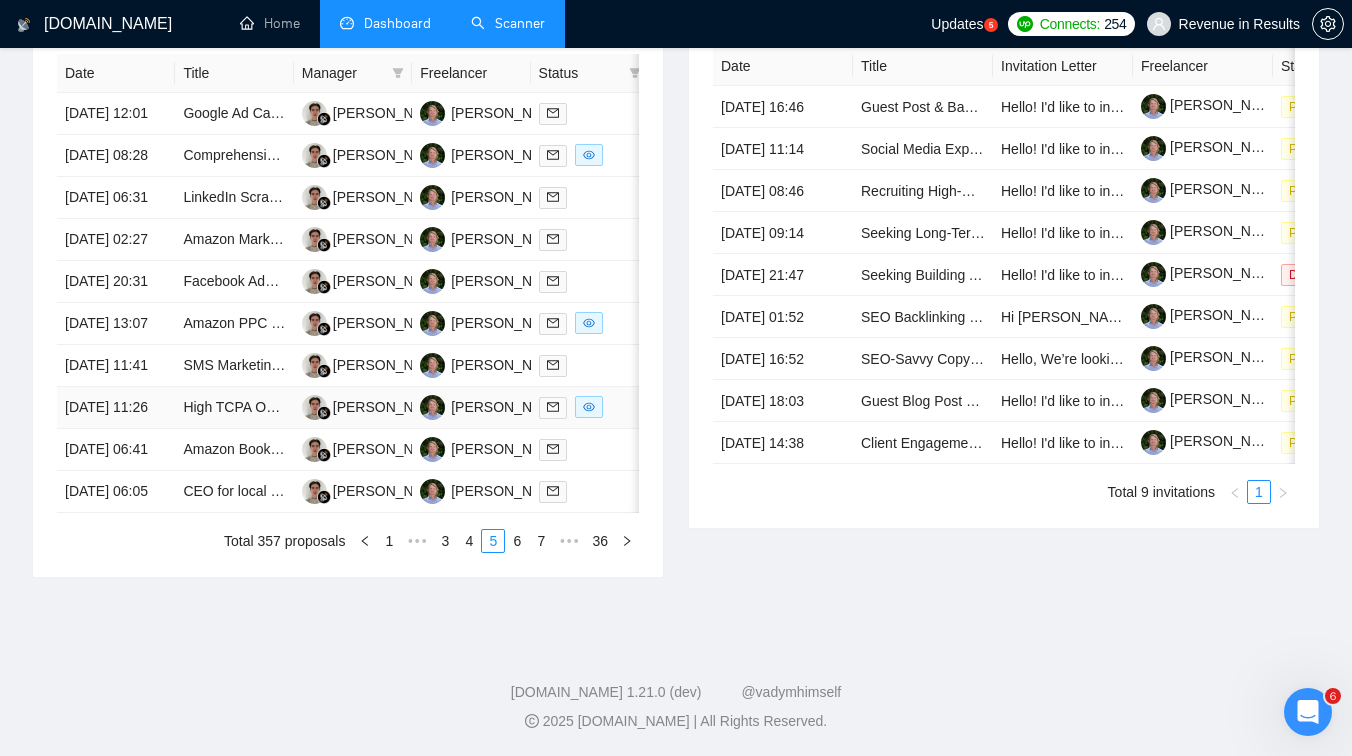 scroll, scrollTop: 835, scrollLeft: 0, axis: vertical 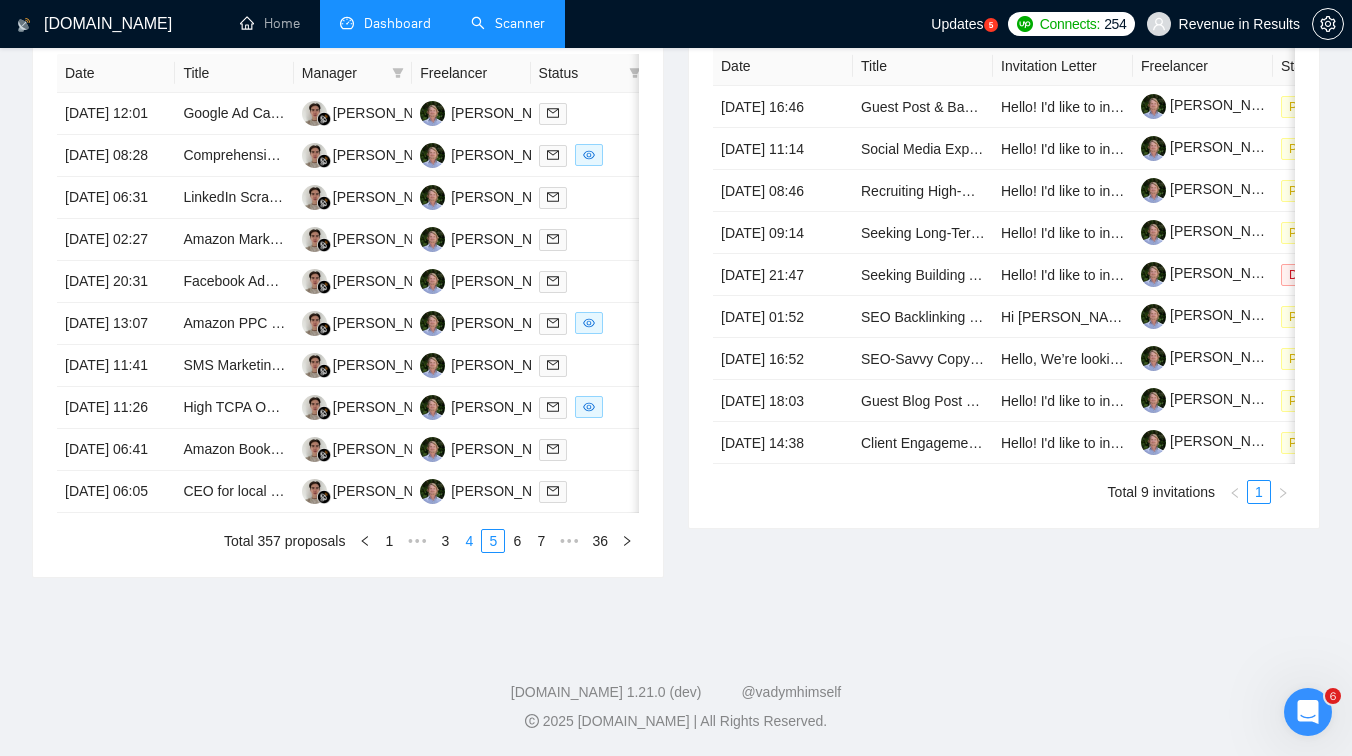 click on "4" at bounding box center [469, 541] 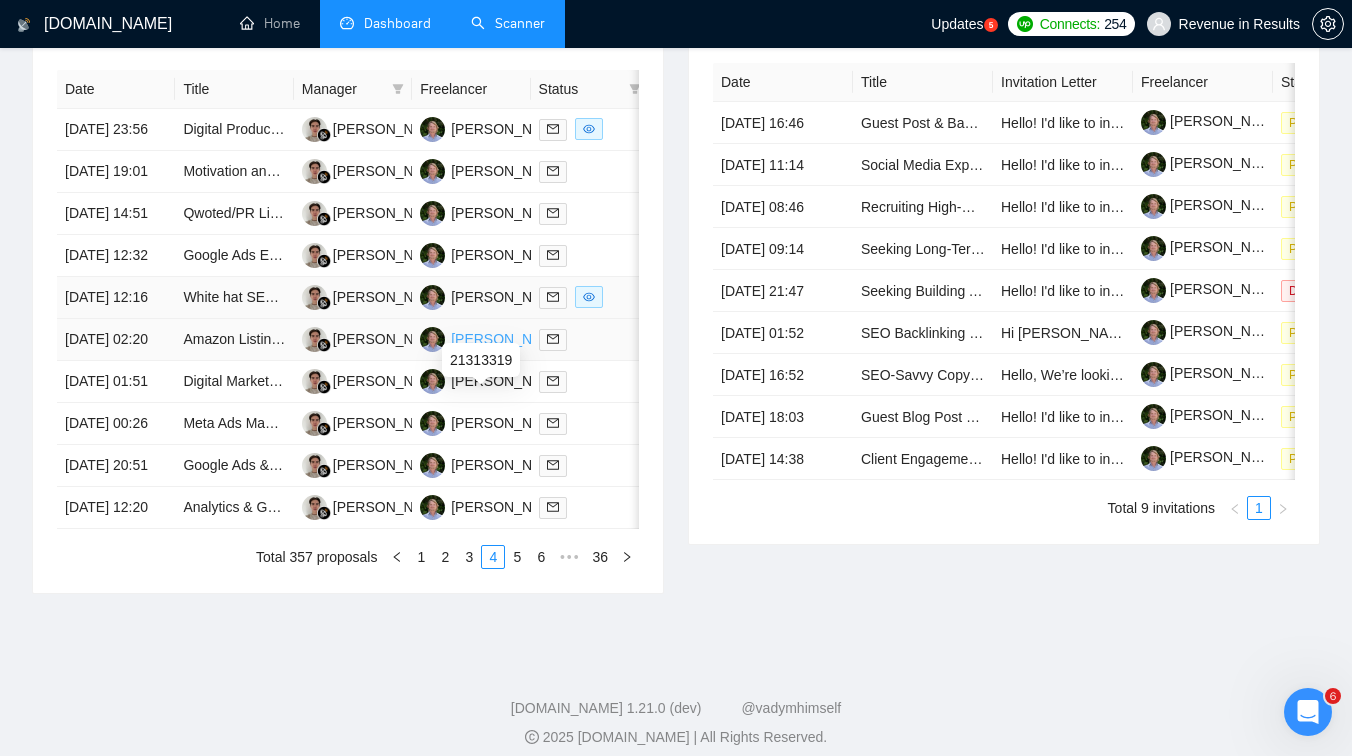 scroll, scrollTop: 808, scrollLeft: 0, axis: vertical 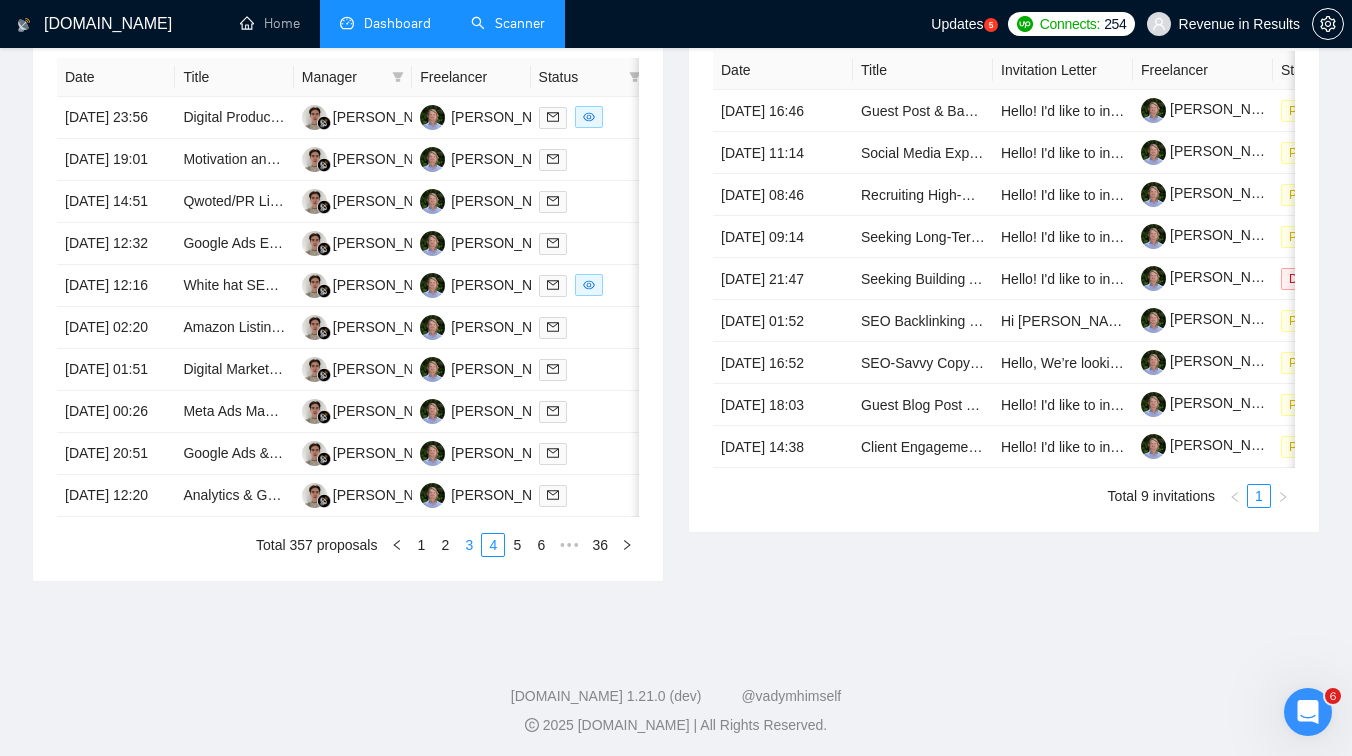 click on "3" at bounding box center [469, 545] 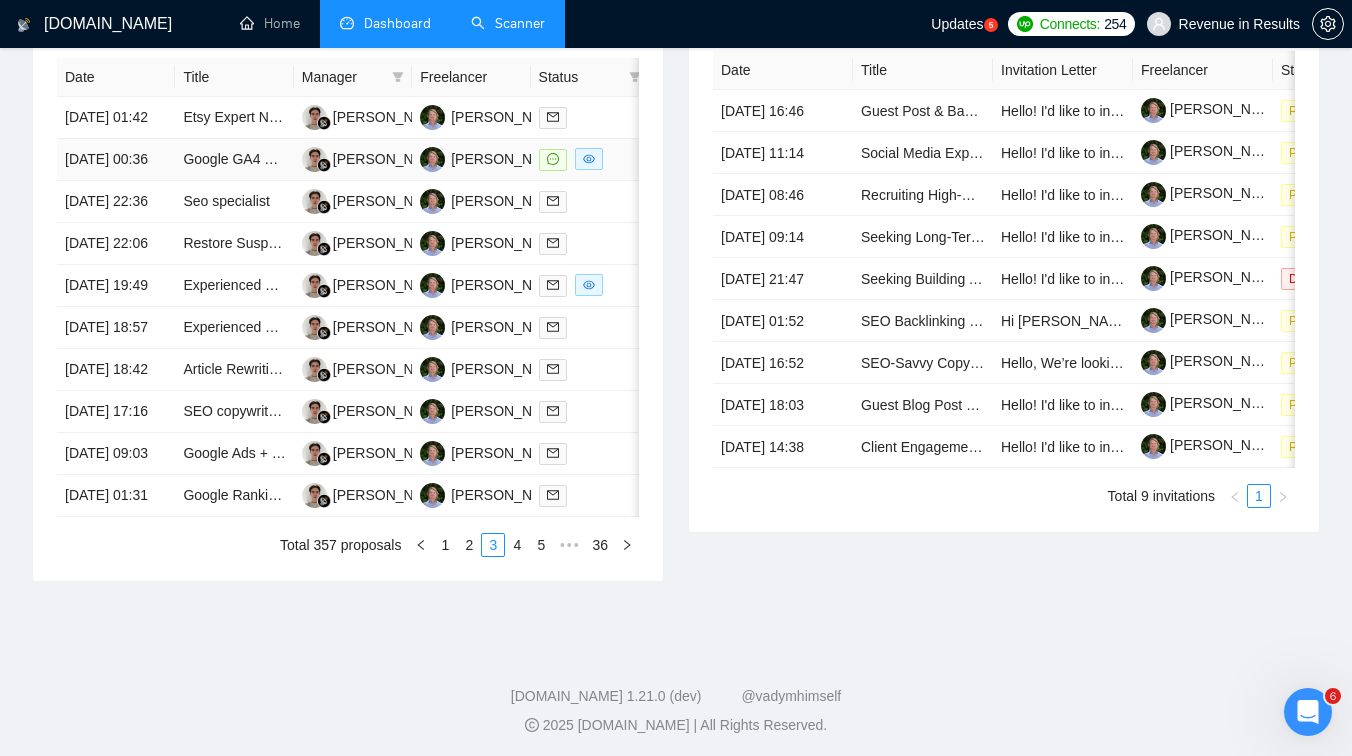 click on "Google GA4 and AdWords integration expert needed" at bounding box center [234, 160] 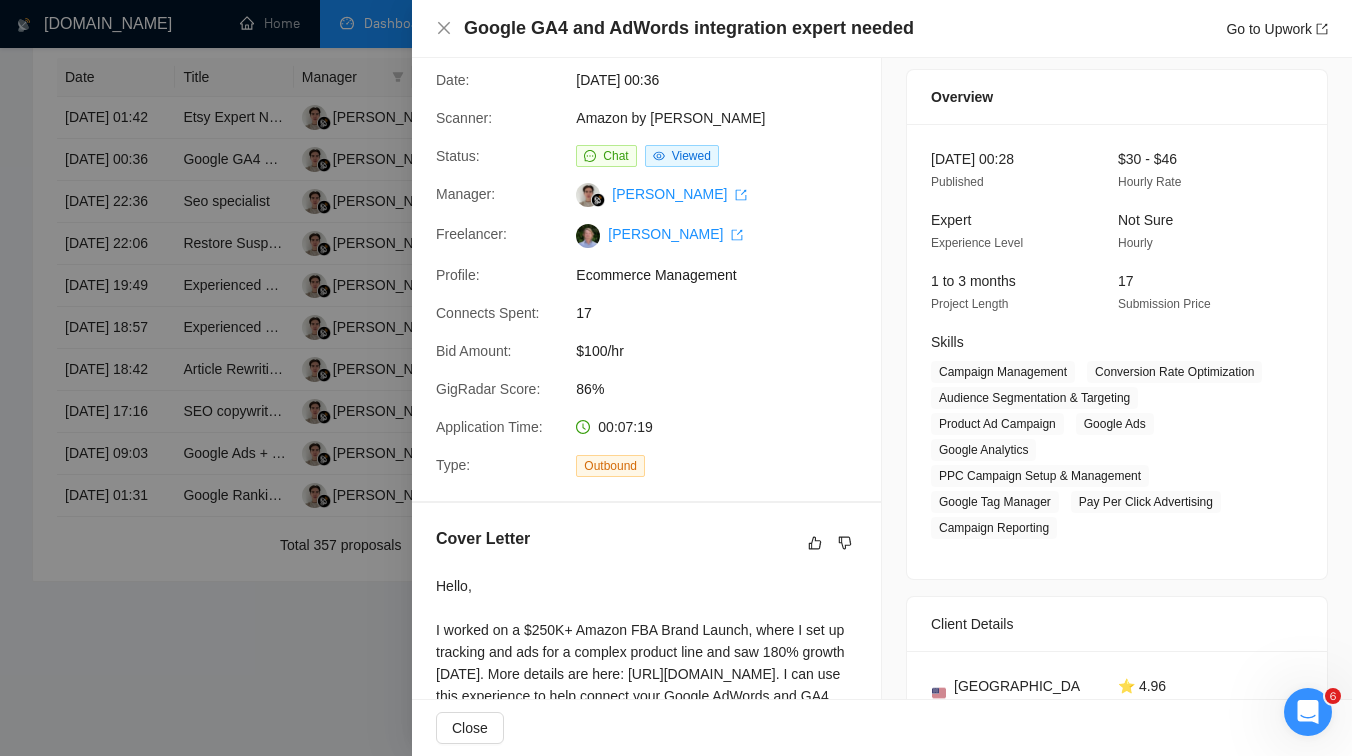 scroll, scrollTop: 62, scrollLeft: 0, axis: vertical 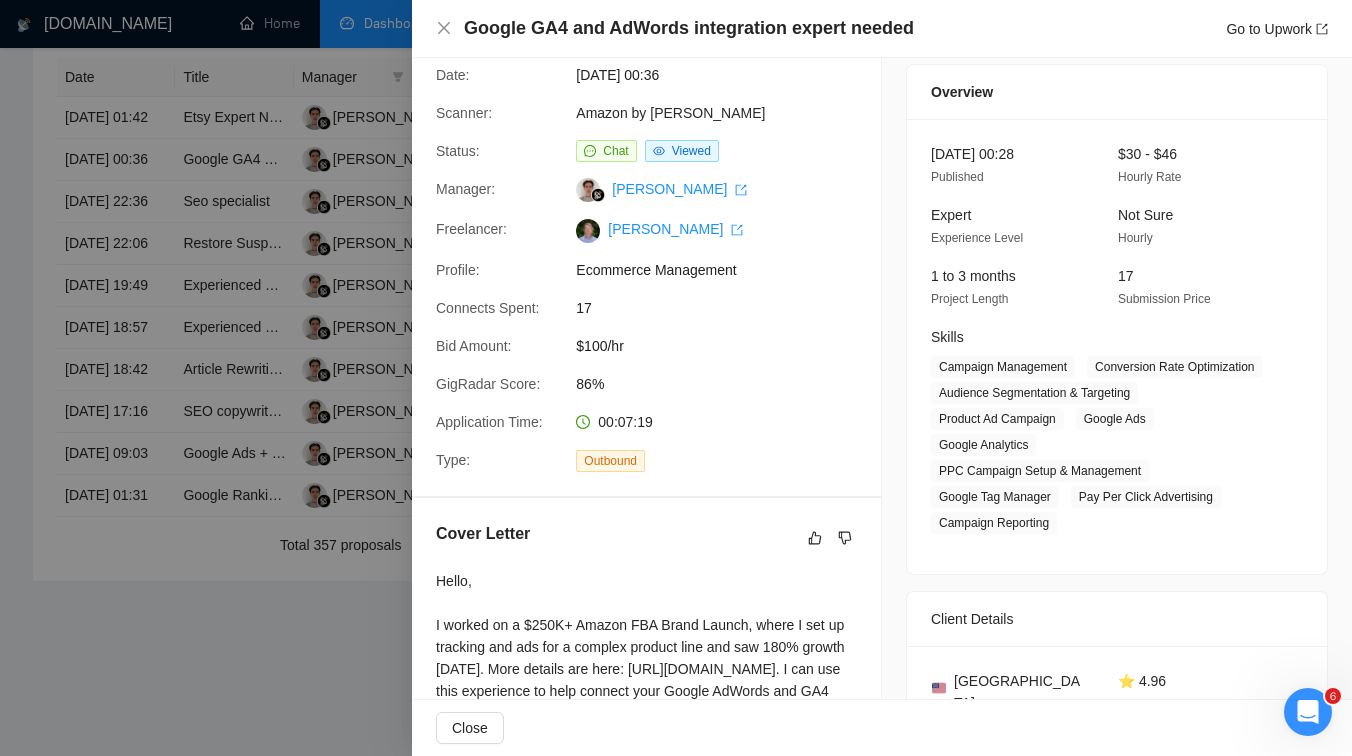 click at bounding box center (676, 378) 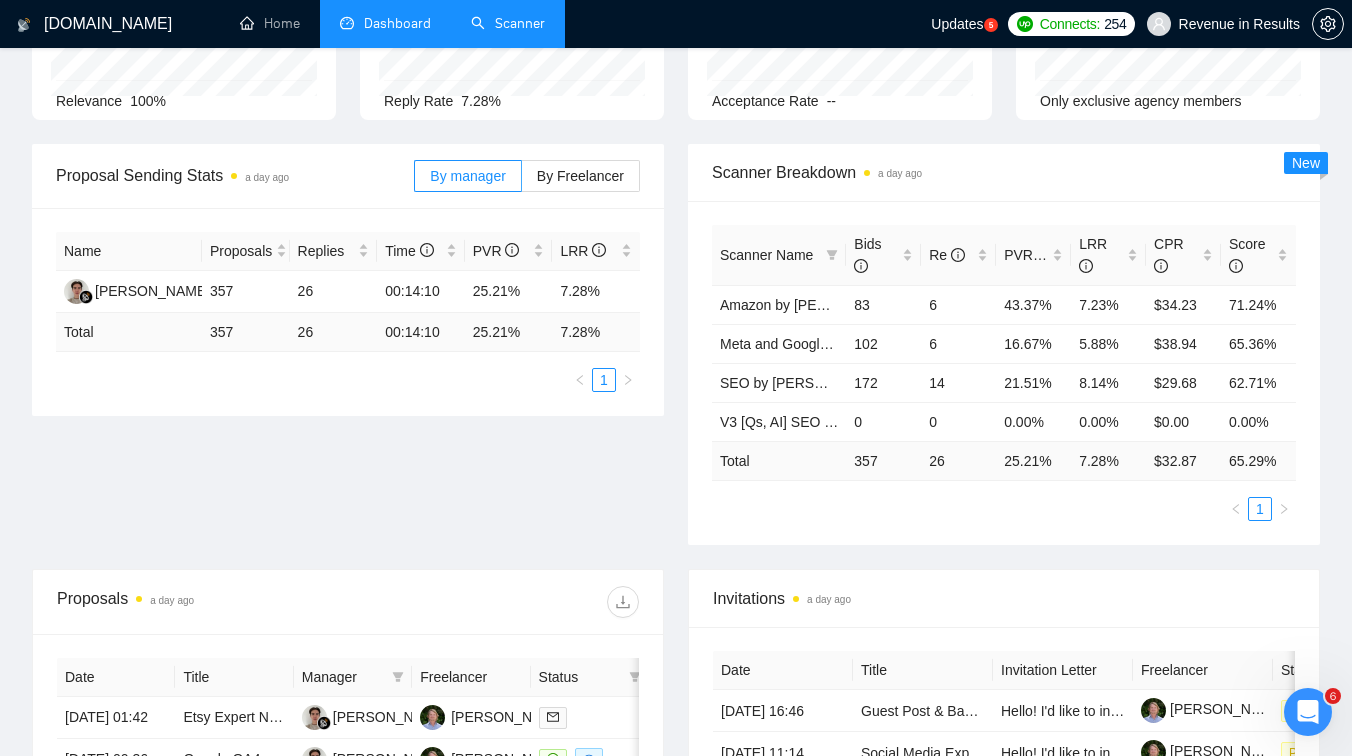 scroll, scrollTop: 0, scrollLeft: 0, axis: both 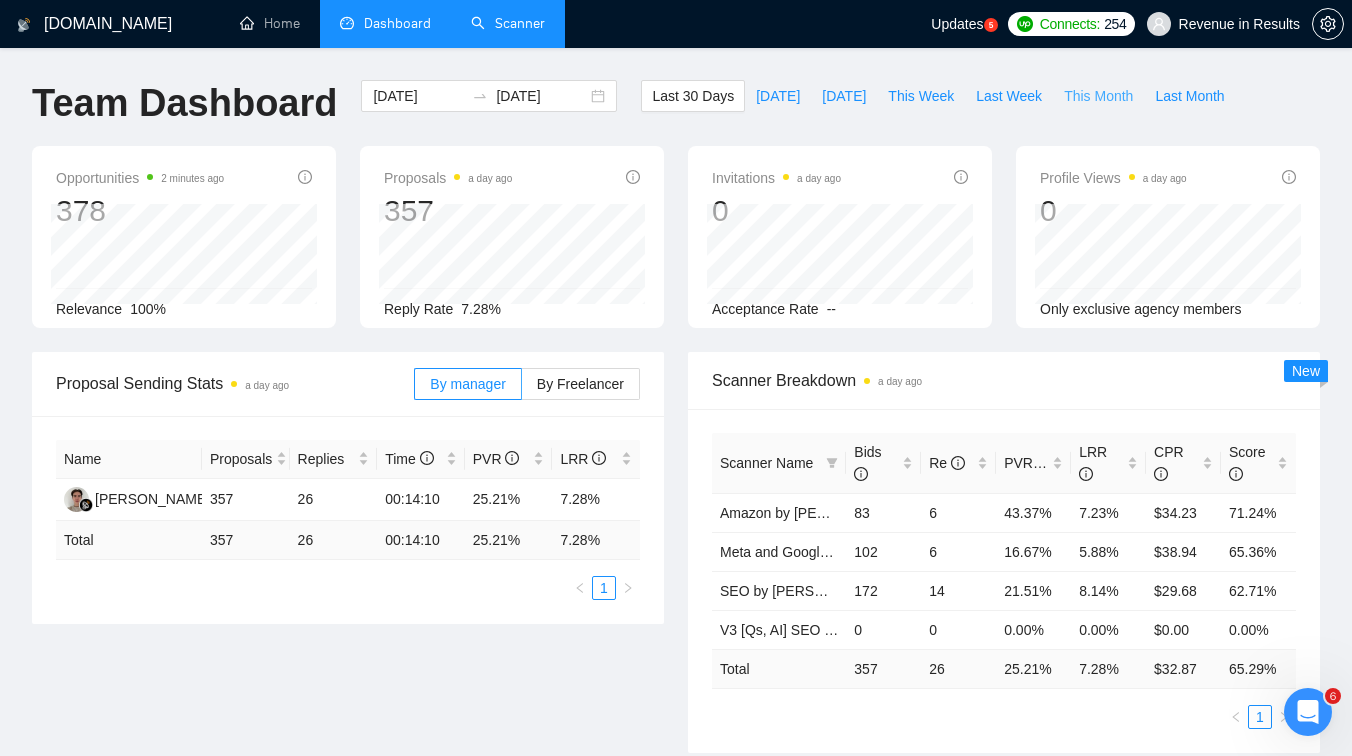 click on "This Month" at bounding box center [1098, 96] 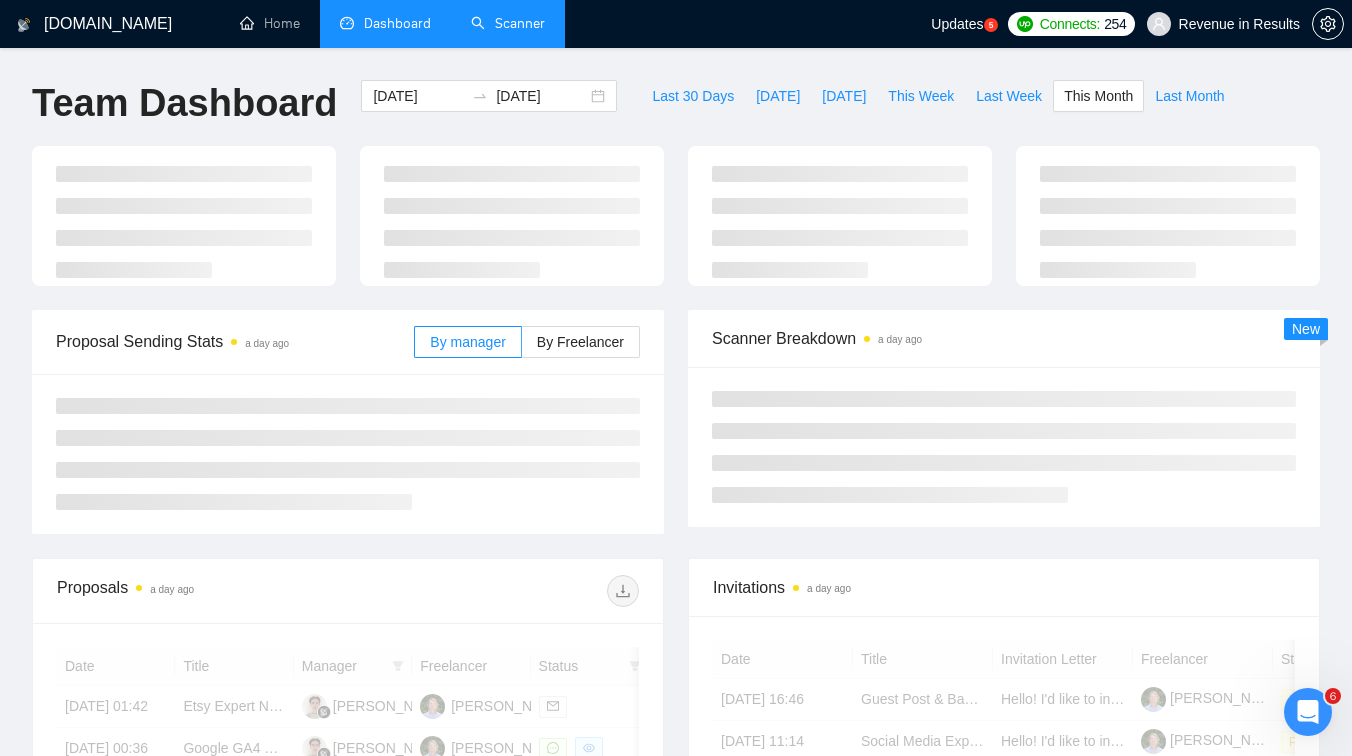 type on "[DATE]" 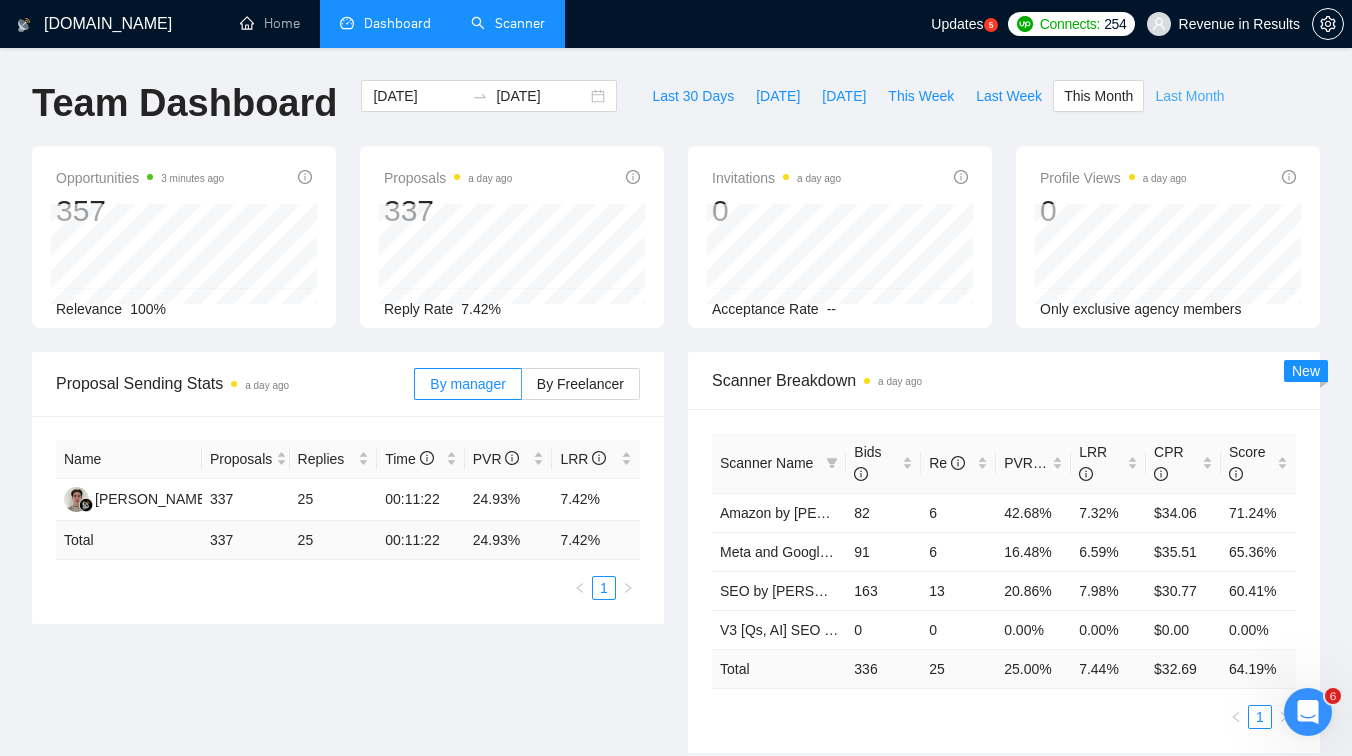 click on "Last Month" at bounding box center [1189, 96] 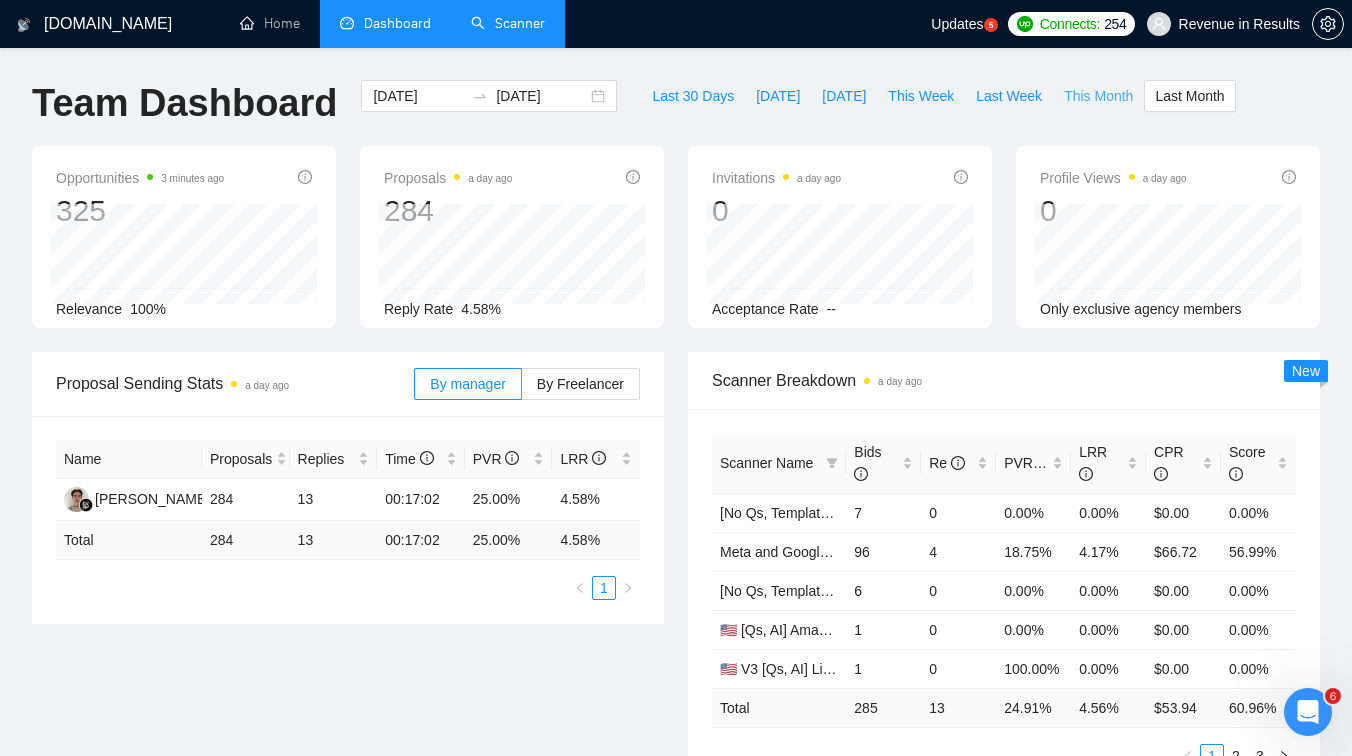 click on "This Month" at bounding box center (1098, 96) 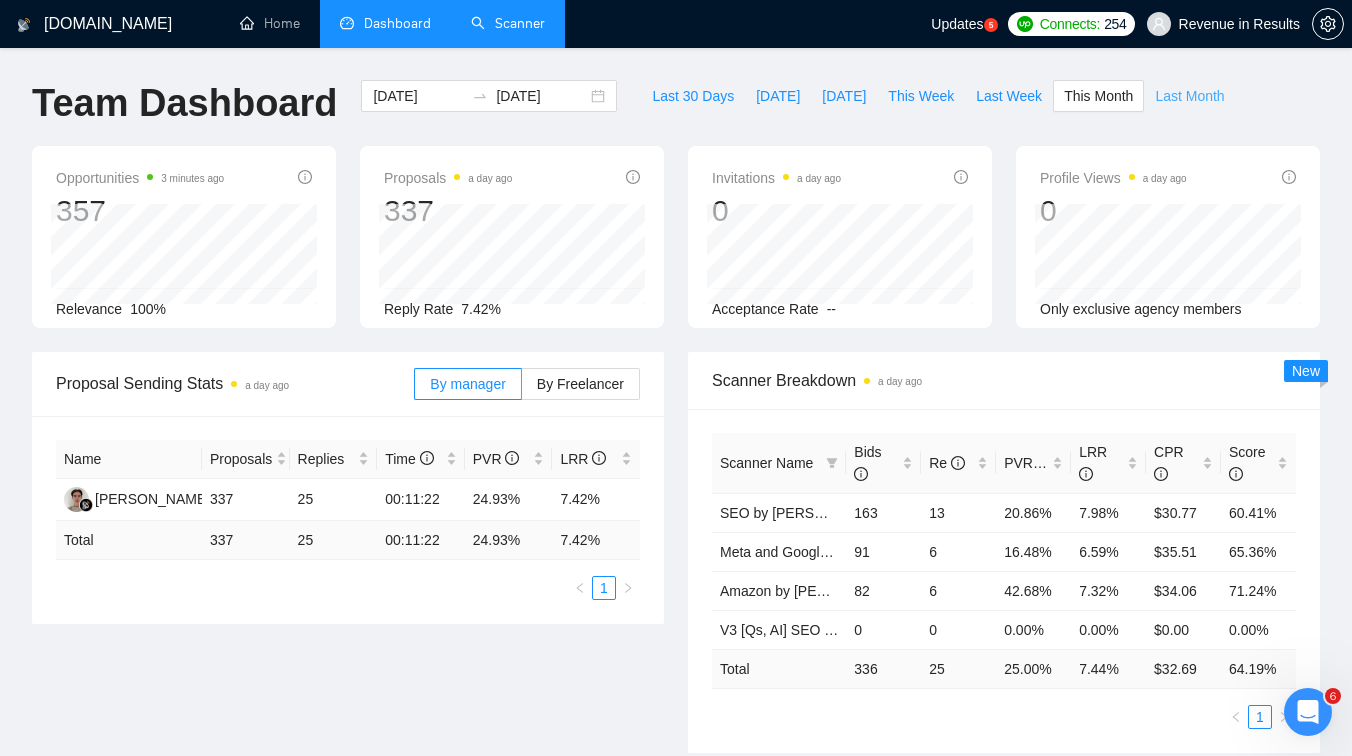 click on "Last Month" at bounding box center (1189, 96) 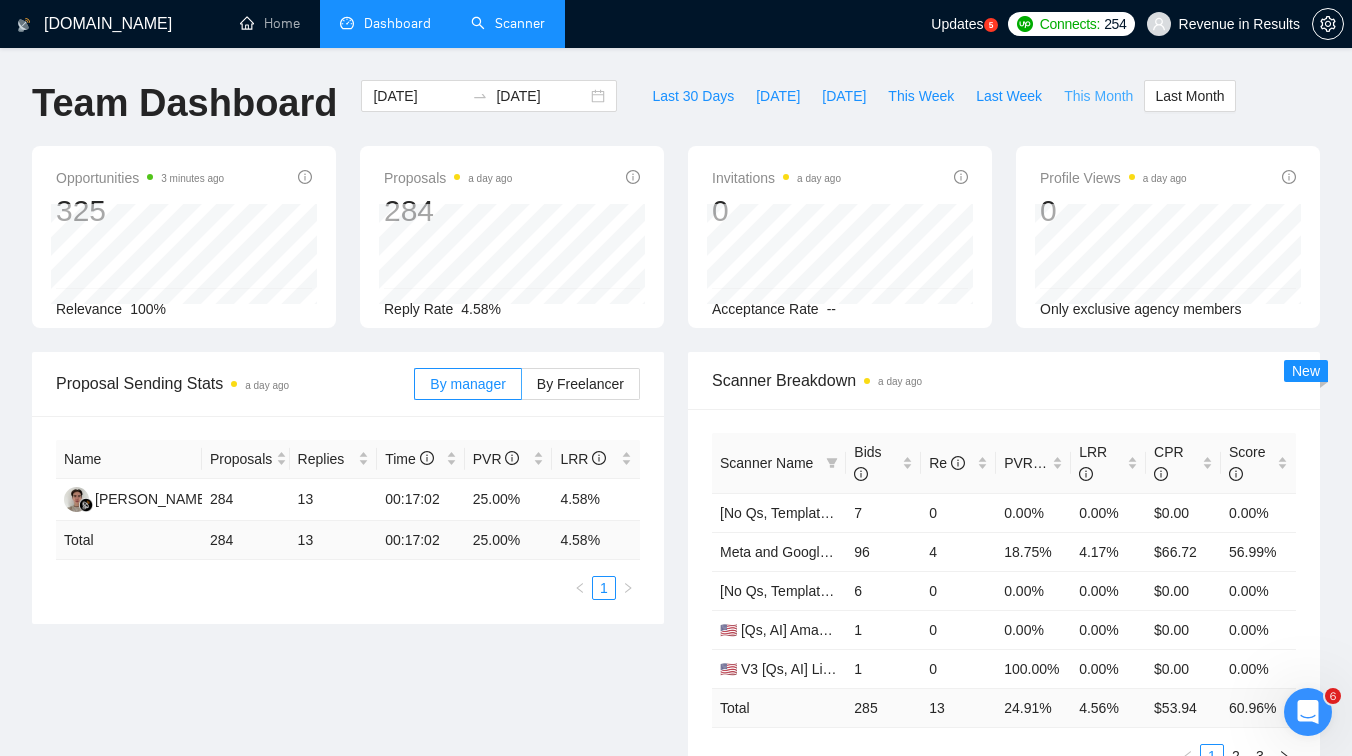 click on "This Month" at bounding box center (1098, 96) 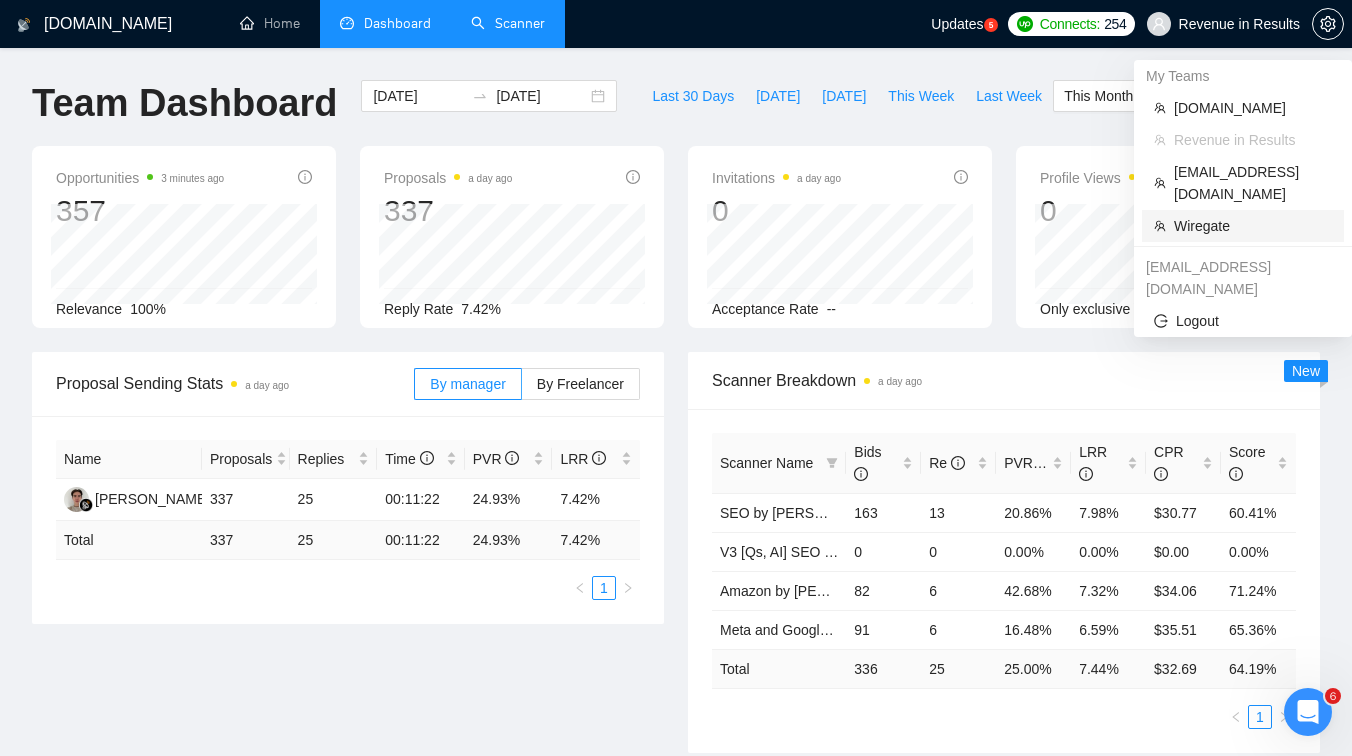 click on "Wiregate" at bounding box center (1253, 226) 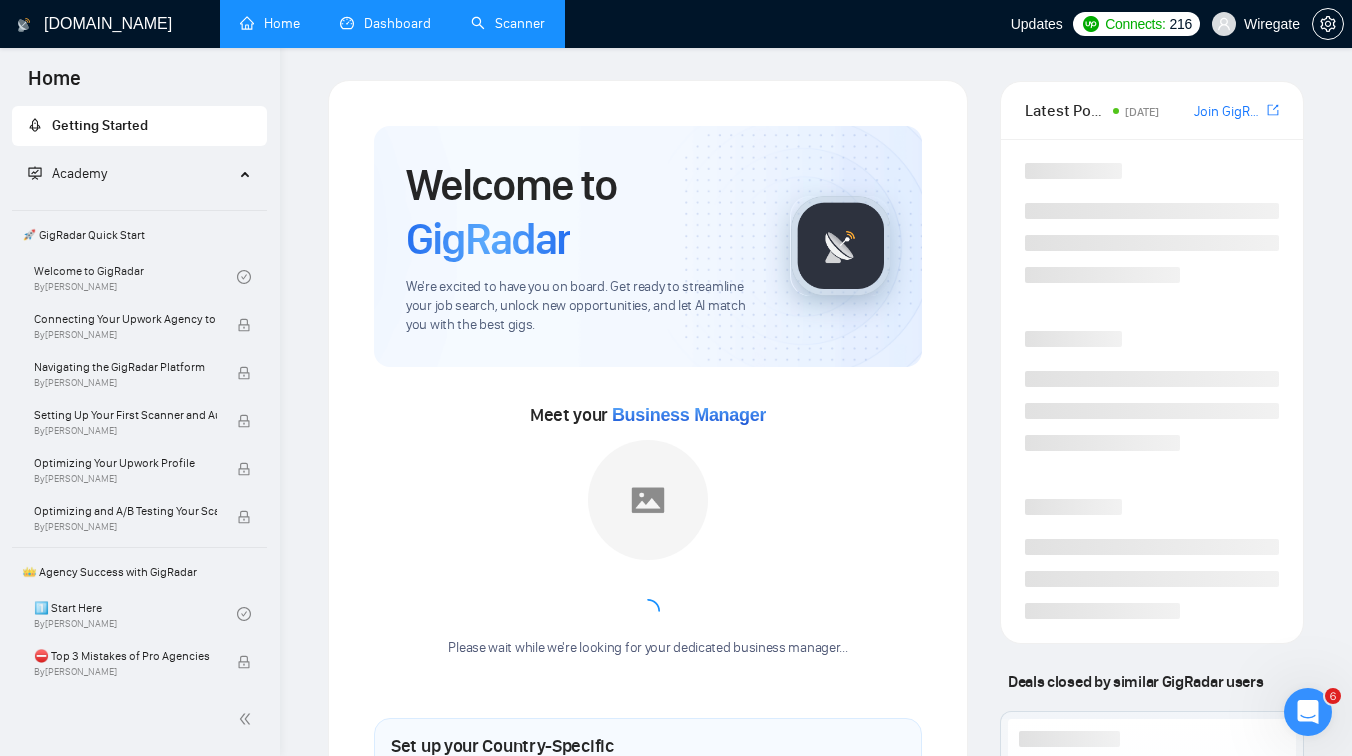 click on "Dashboard" at bounding box center (385, 23) 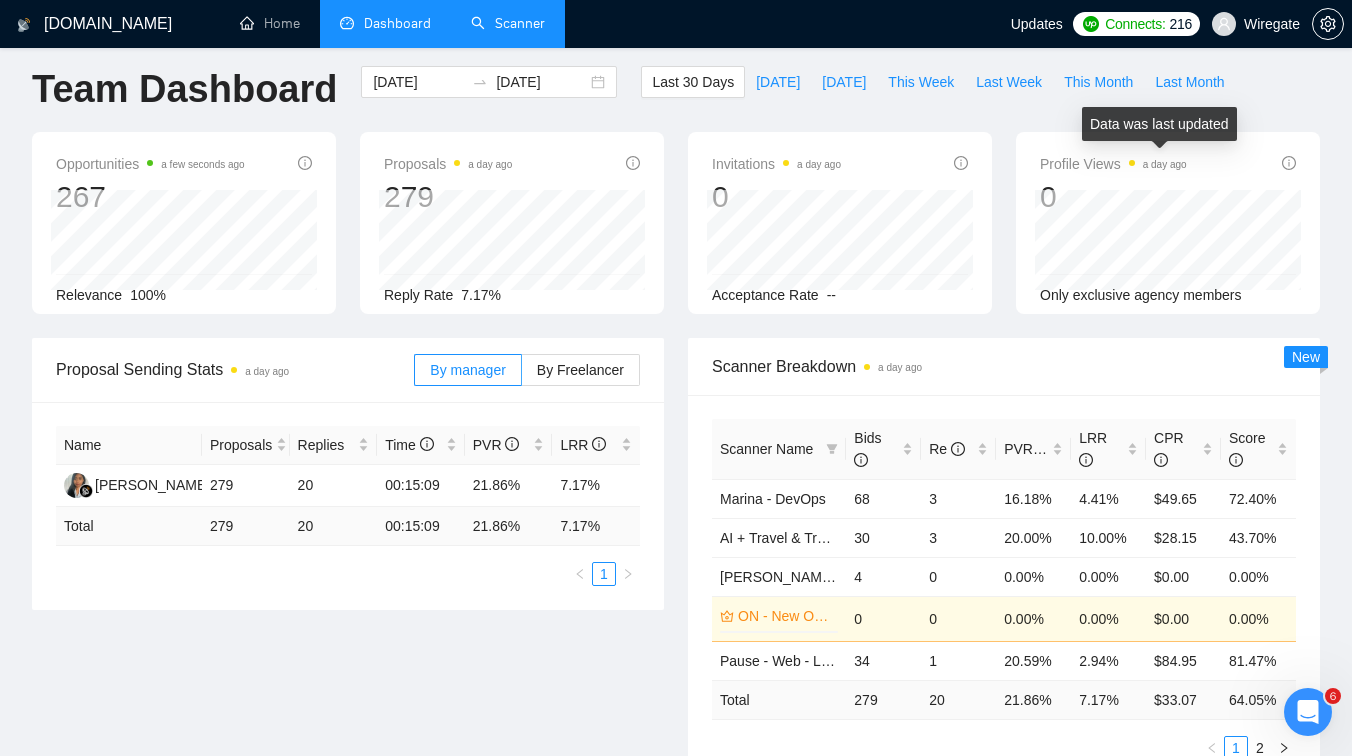 scroll, scrollTop: 0, scrollLeft: 0, axis: both 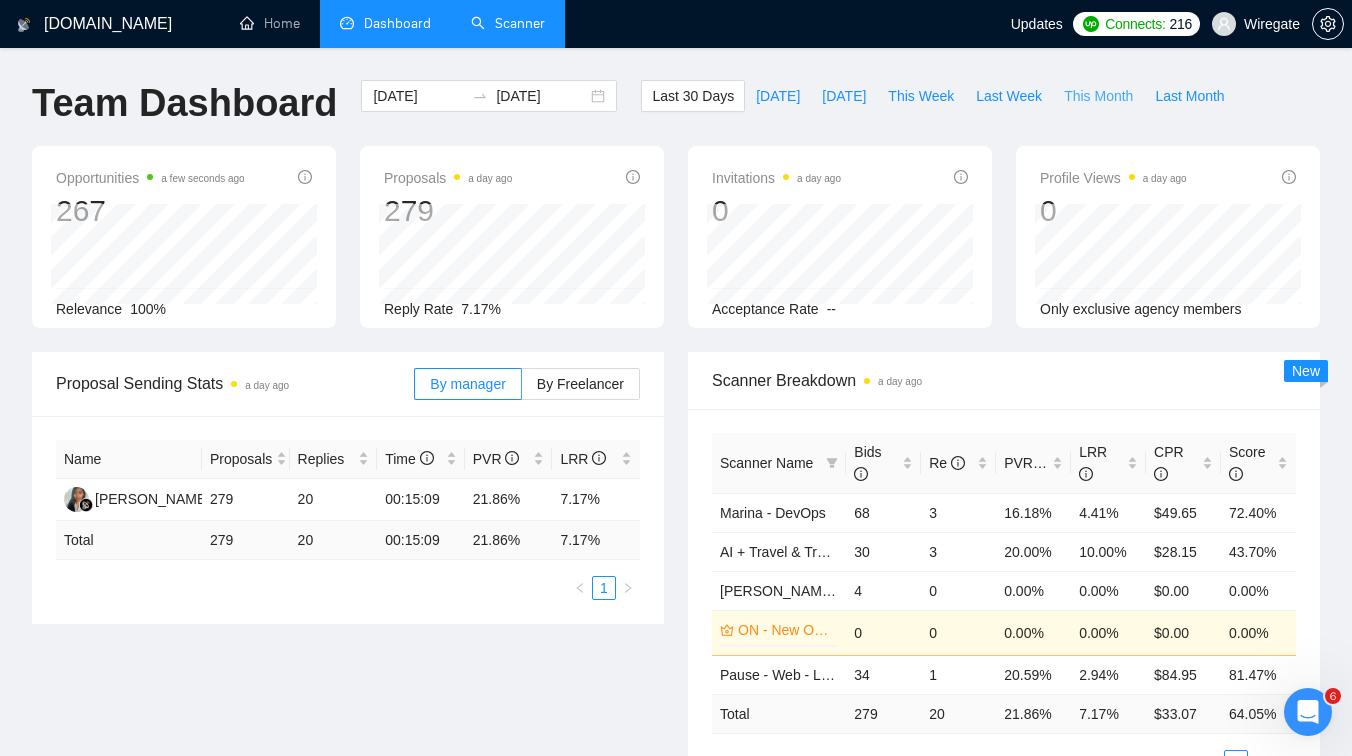 click on "This Month" at bounding box center (1098, 96) 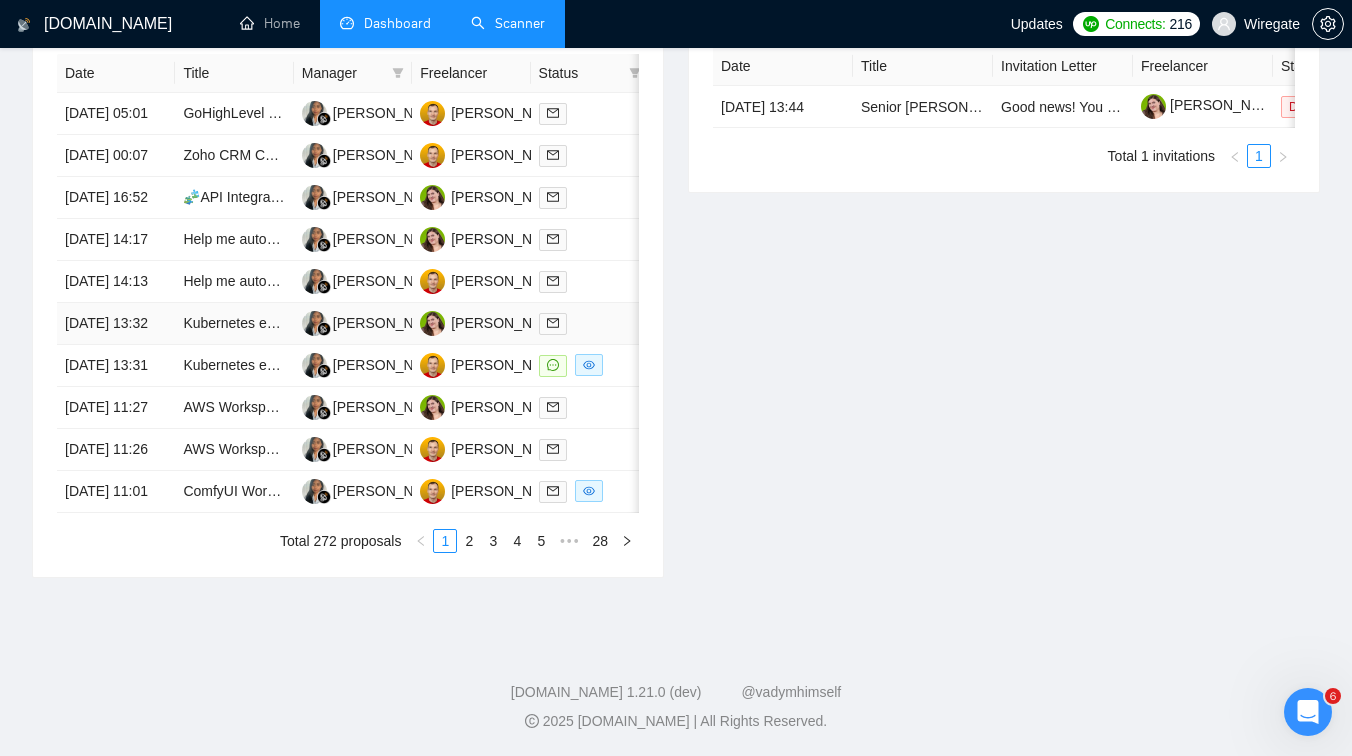scroll, scrollTop: 950, scrollLeft: 0, axis: vertical 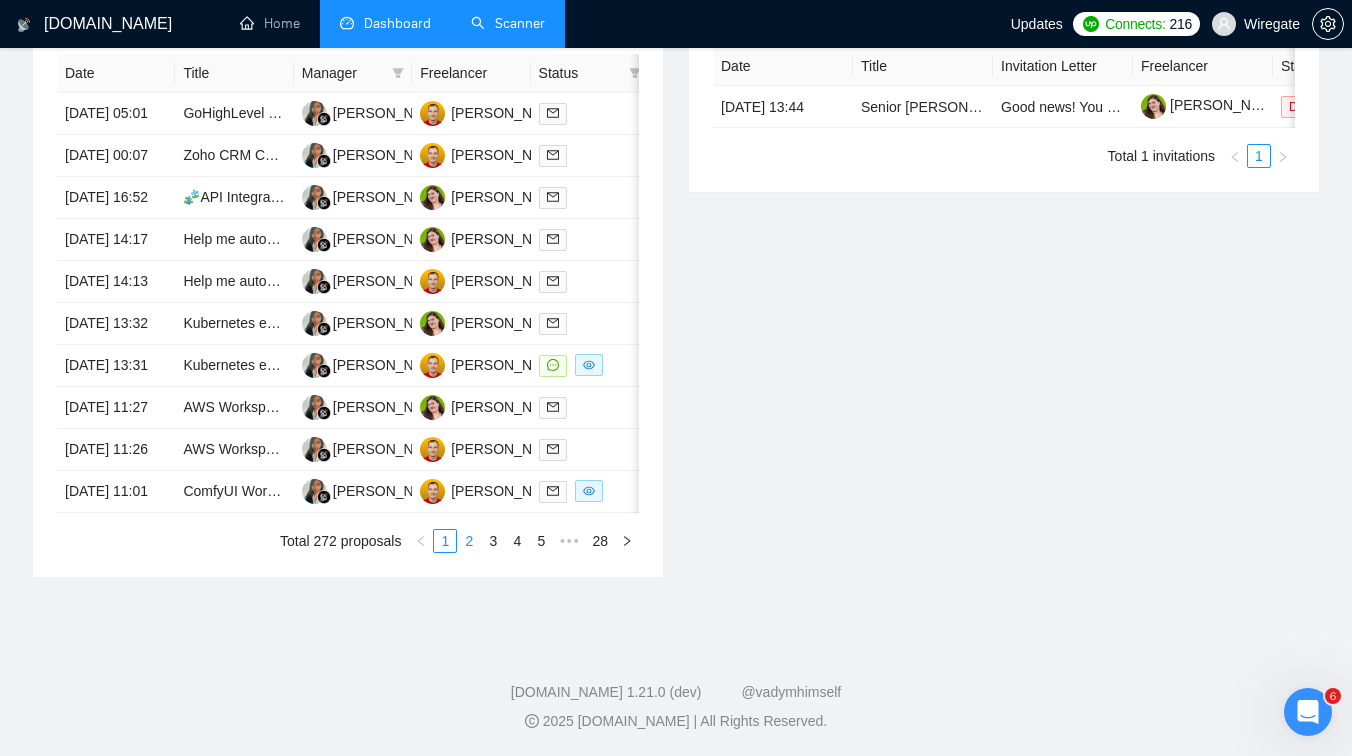 click on "2" at bounding box center (469, 541) 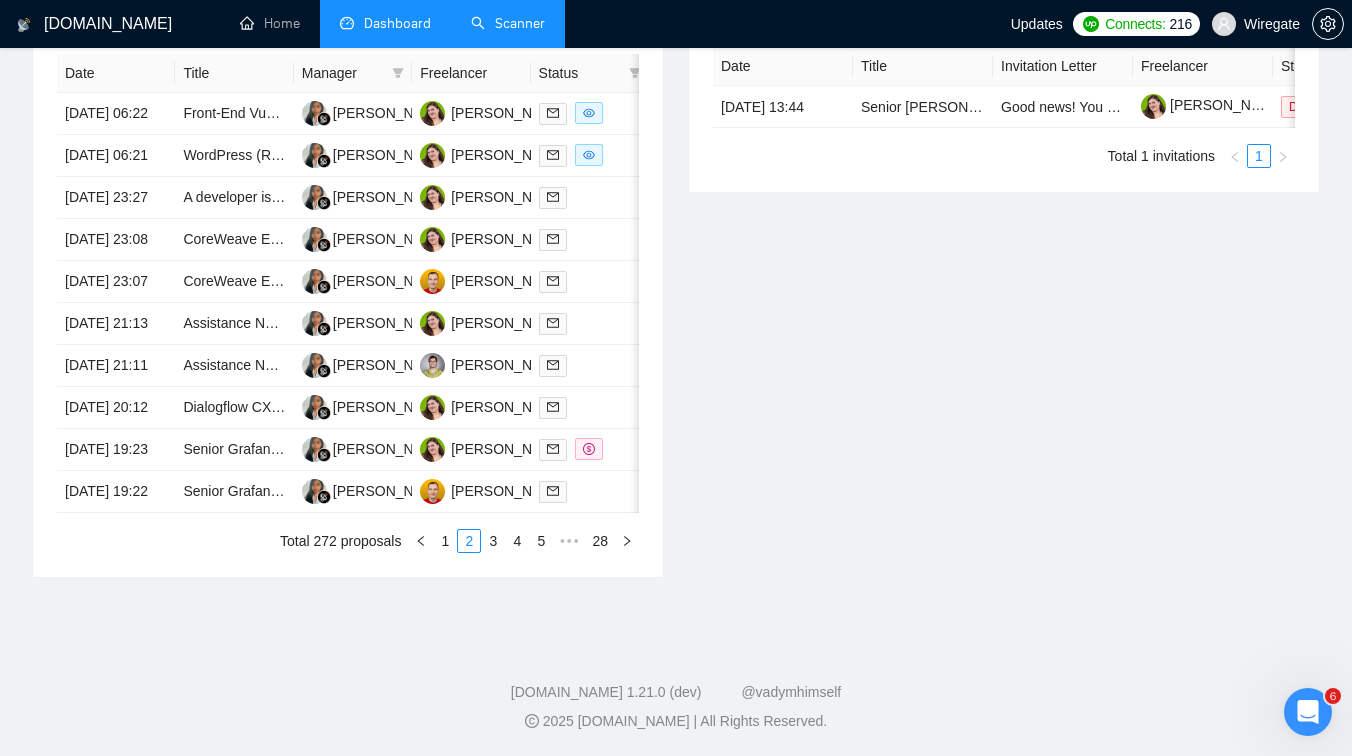 scroll, scrollTop: 1047, scrollLeft: 0, axis: vertical 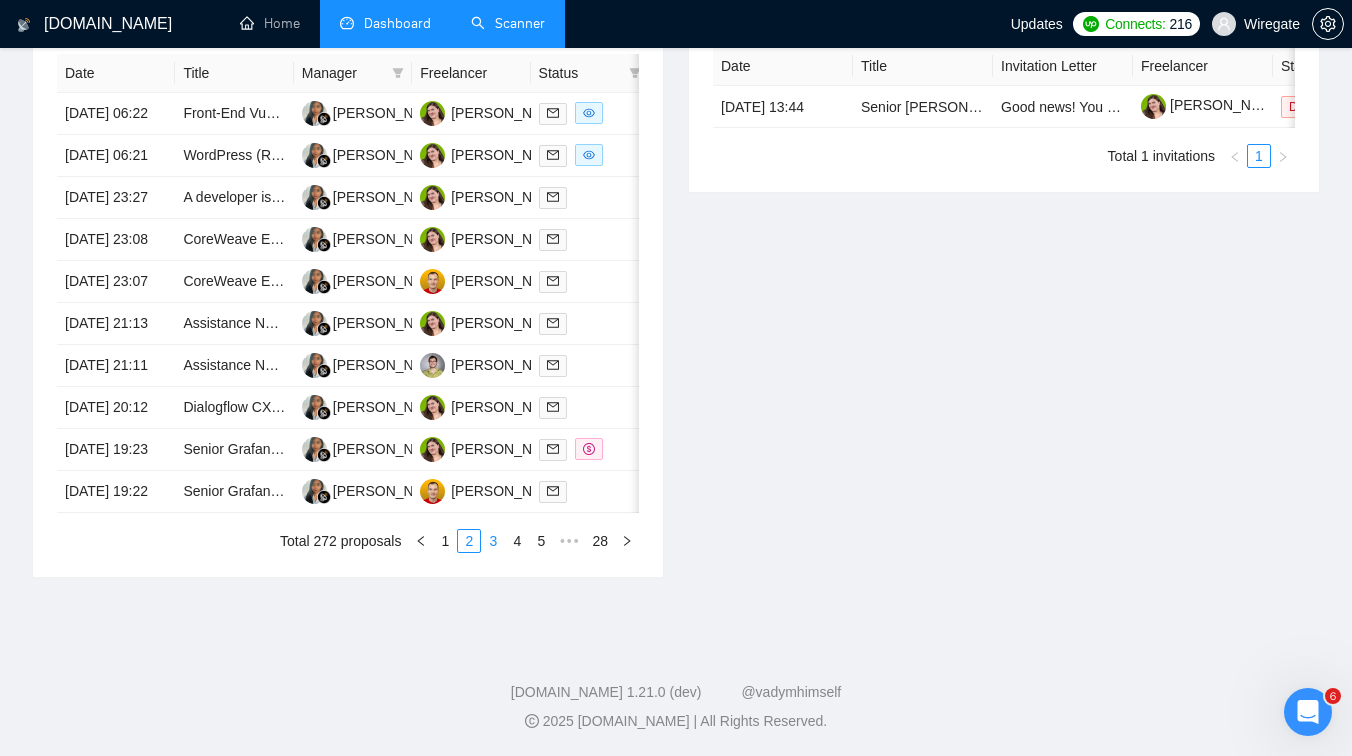 click on "3" at bounding box center (493, 541) 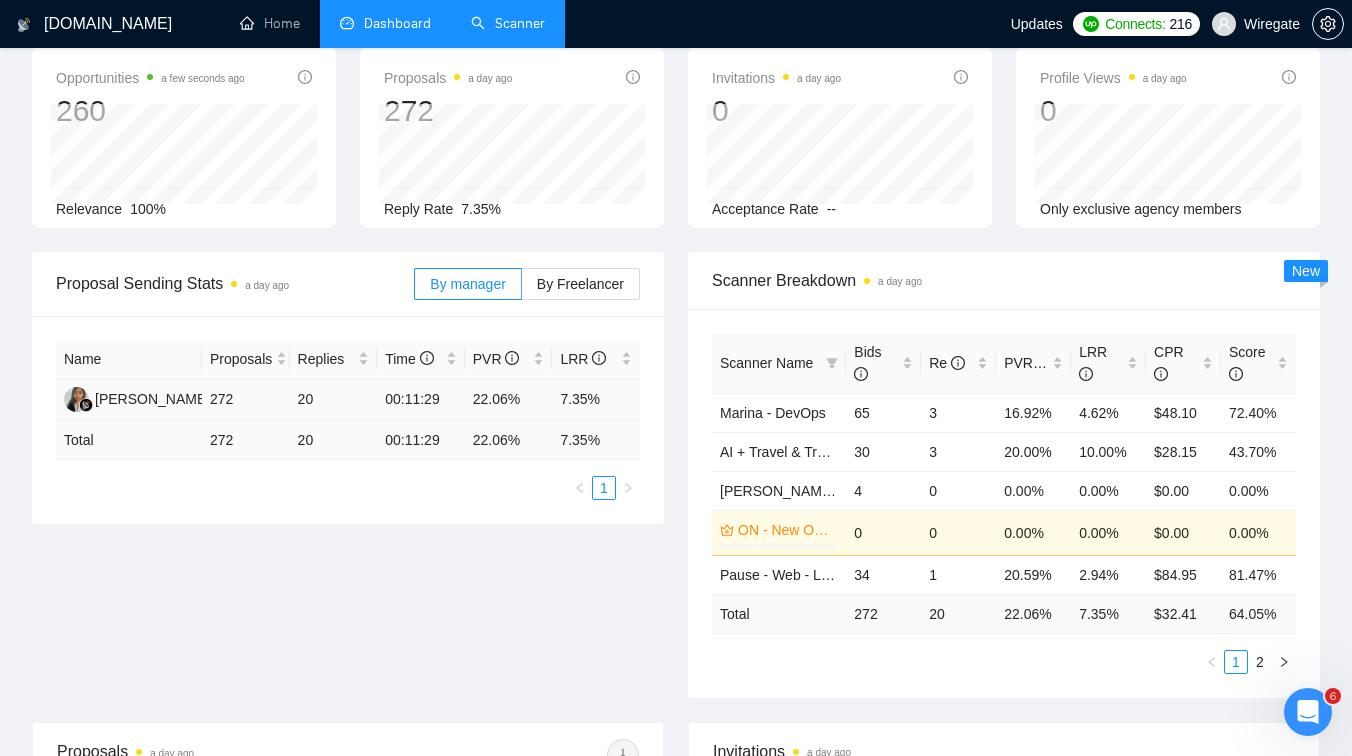 scroll, scrollTop: 94, scrollLeft: 0, axis: vertical 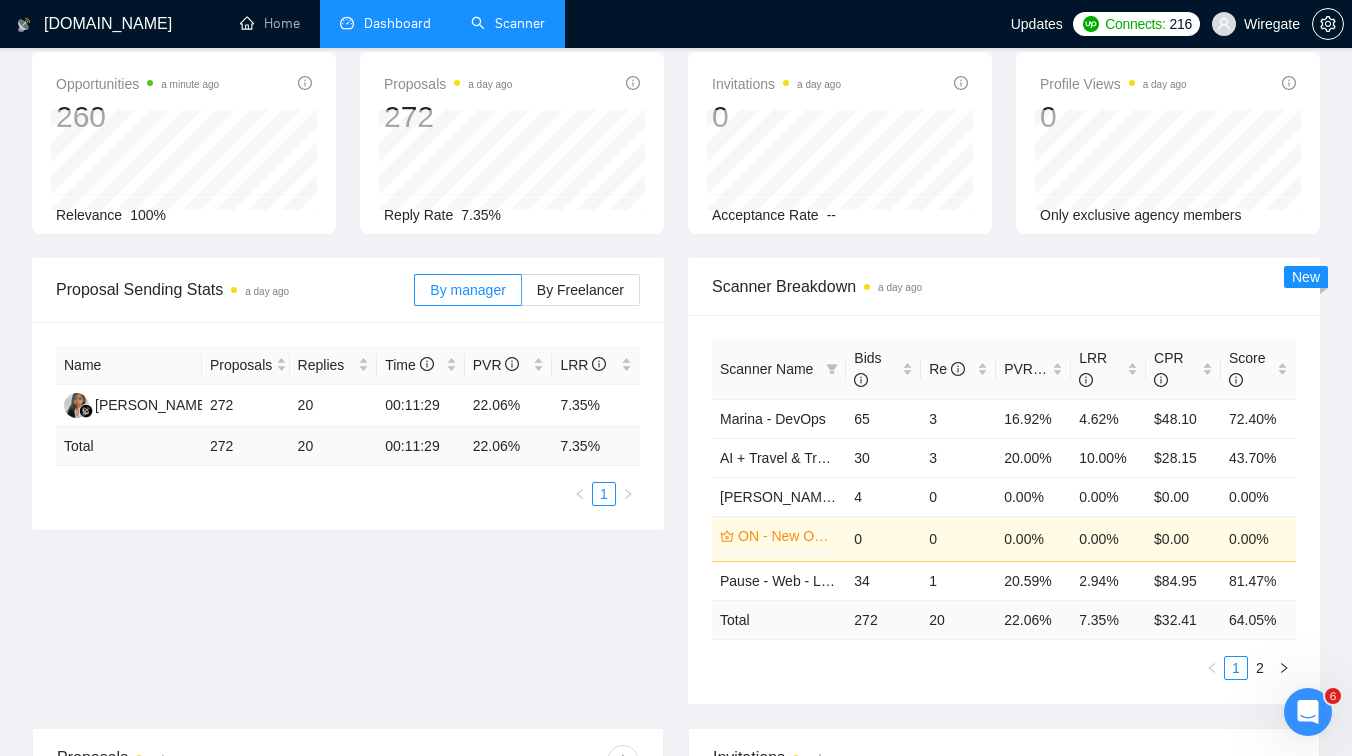 click on "Scanner" at bounding box center (508, 23) 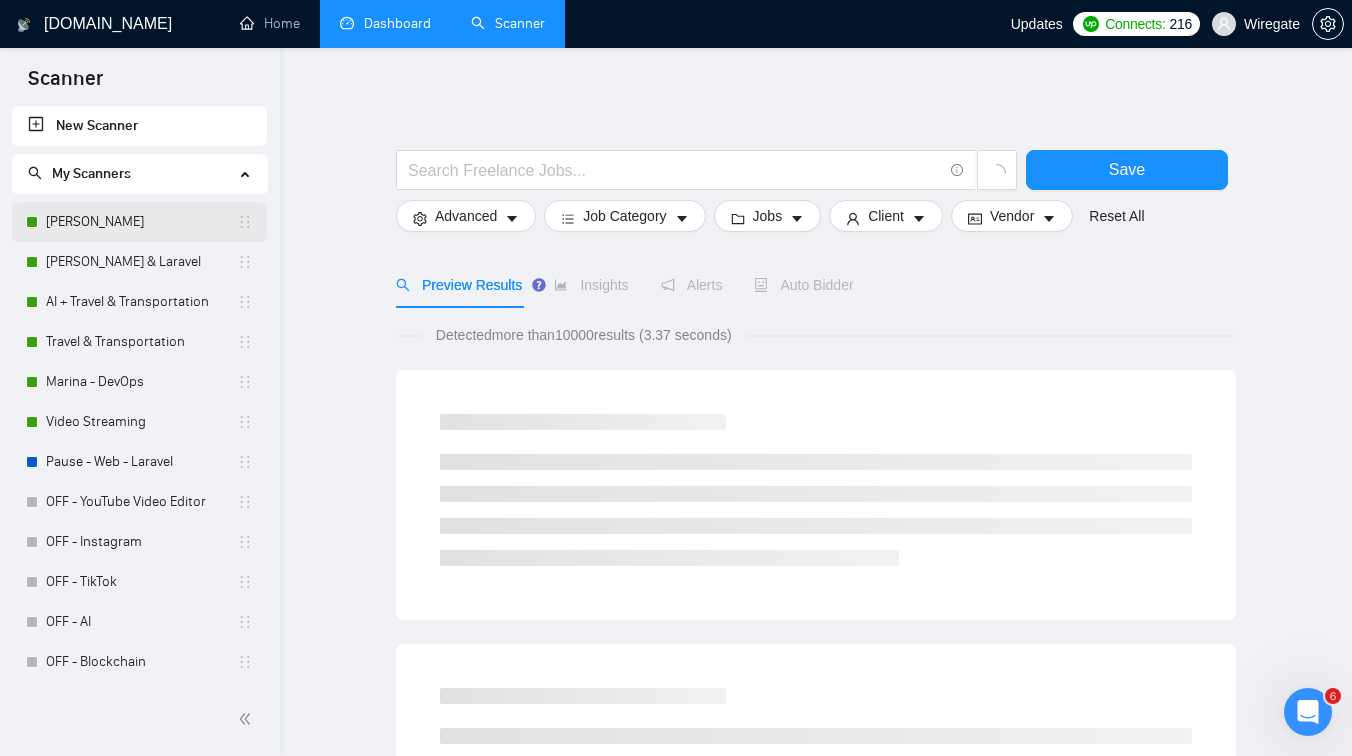 click on "[PERSON_NAME]" at bounding box center (141, 222) 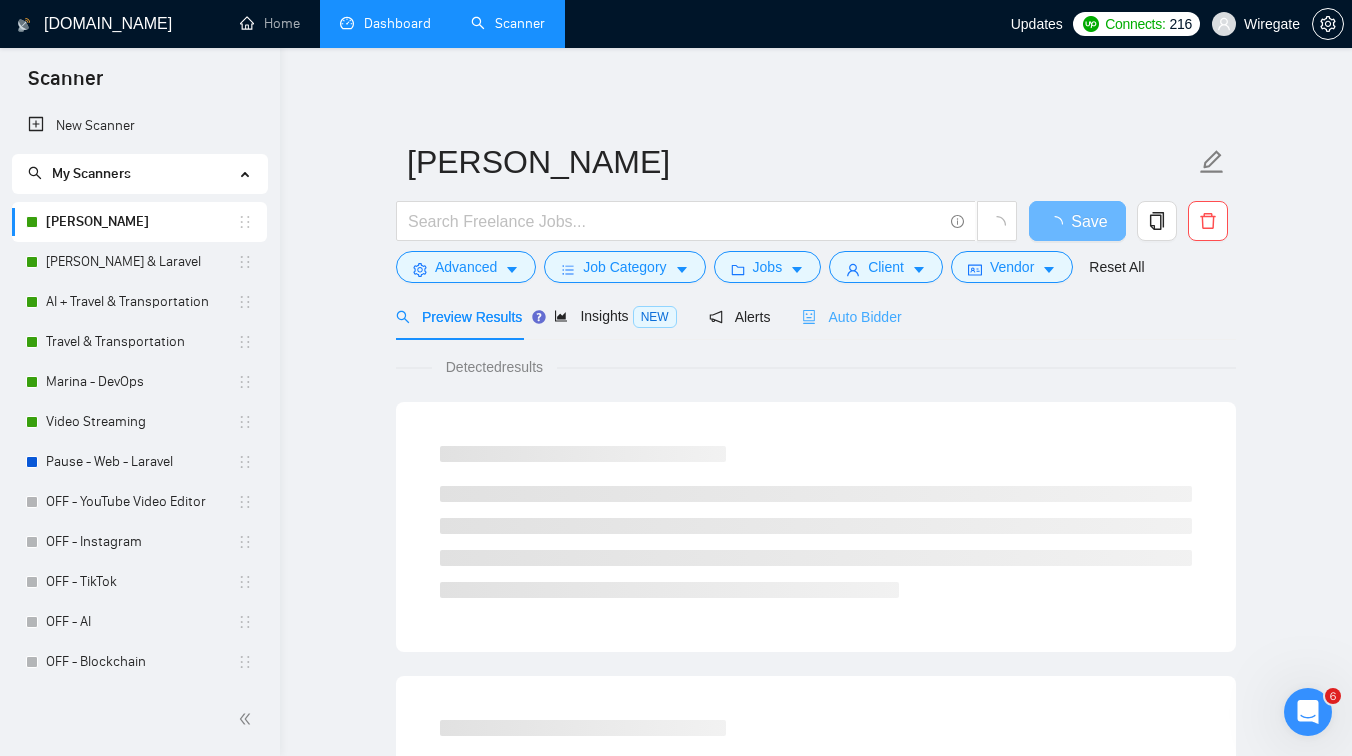 click on "Auto Bidder" at bounding box center (851, 316) 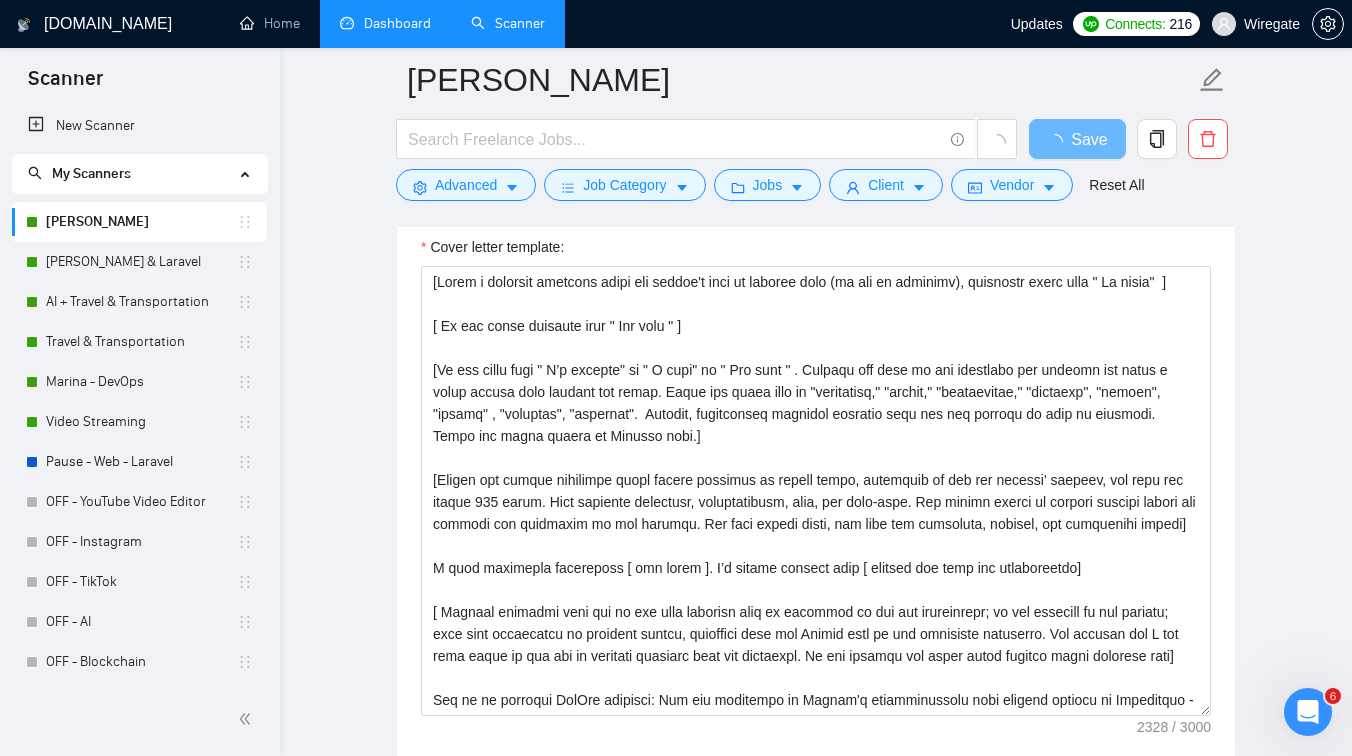 scroll, scrollTop: 1420, scrollLeft: 0, axis: vertical 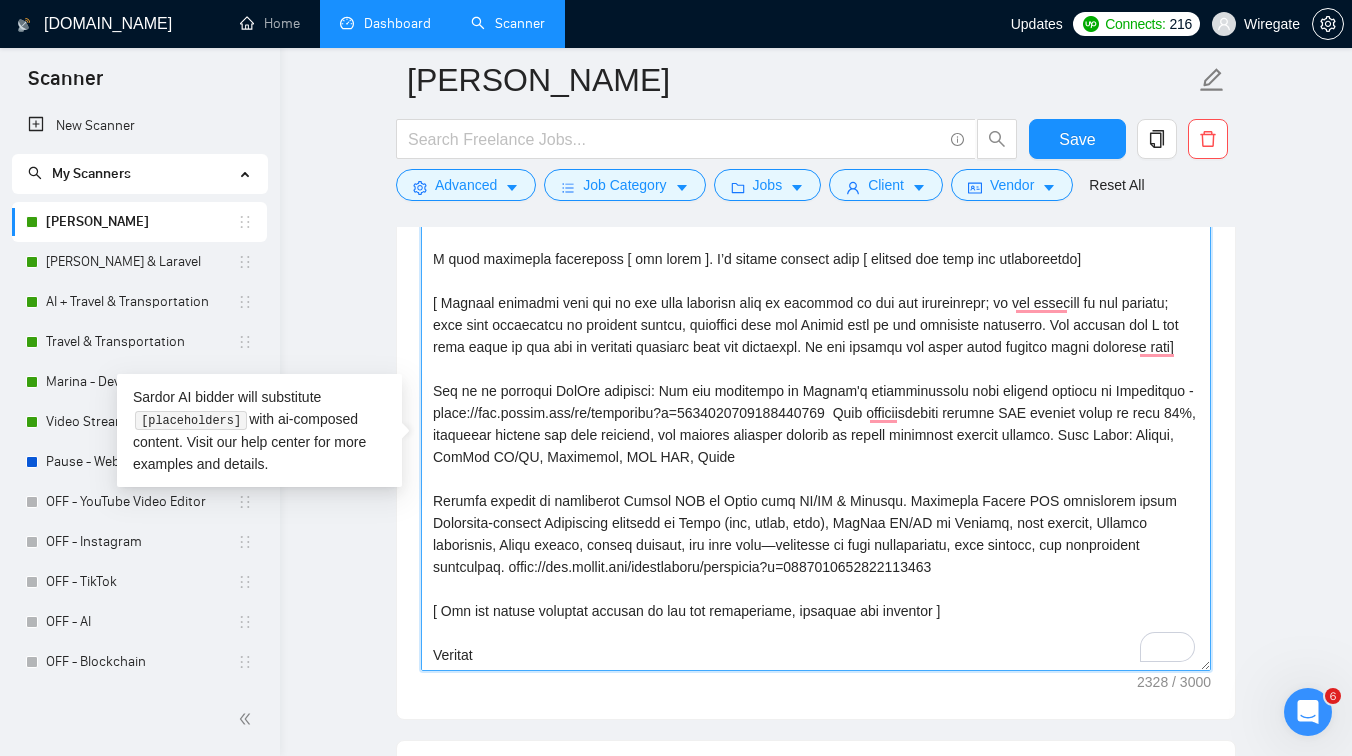 drag, startPoint x: 433, startPoint y: 310, endPoint x: 1210, endPoint y: 342, distance: 777.6587 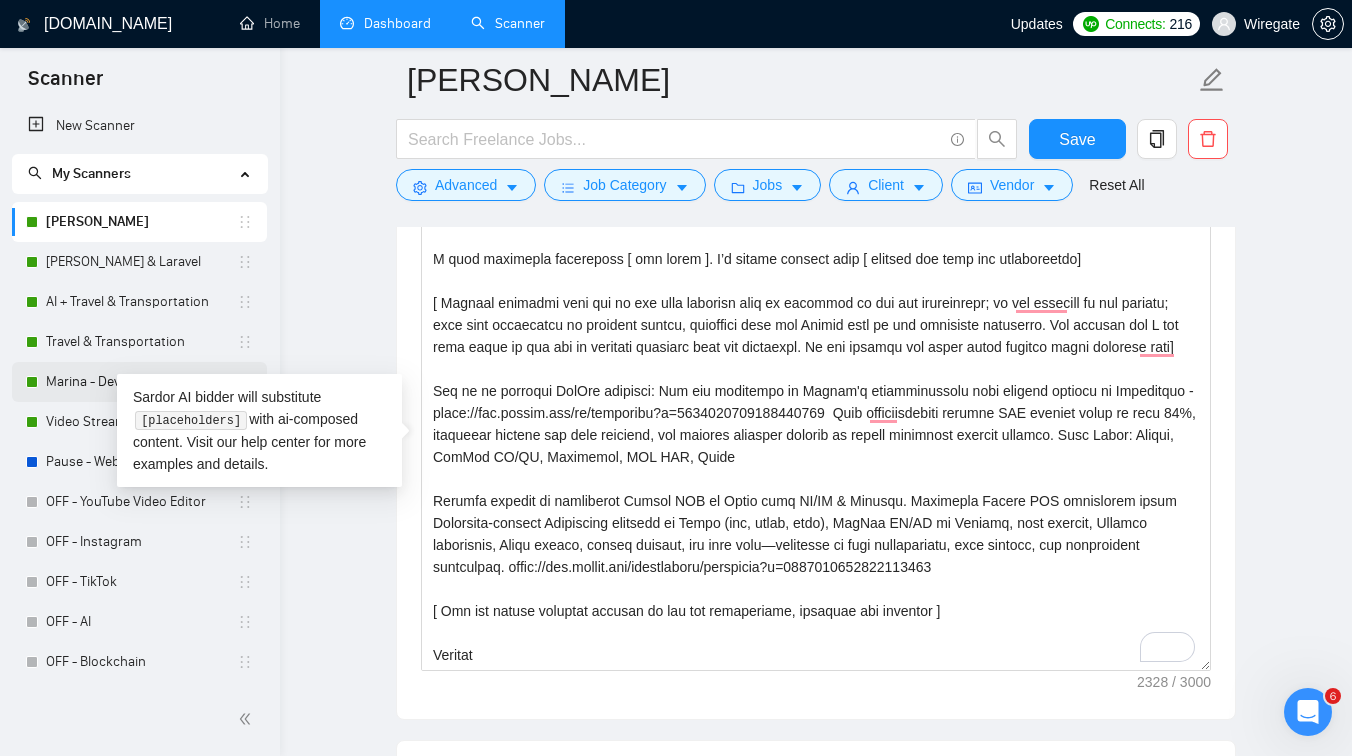 click on "Marina - DevOps" at bounding box center [141, 382] 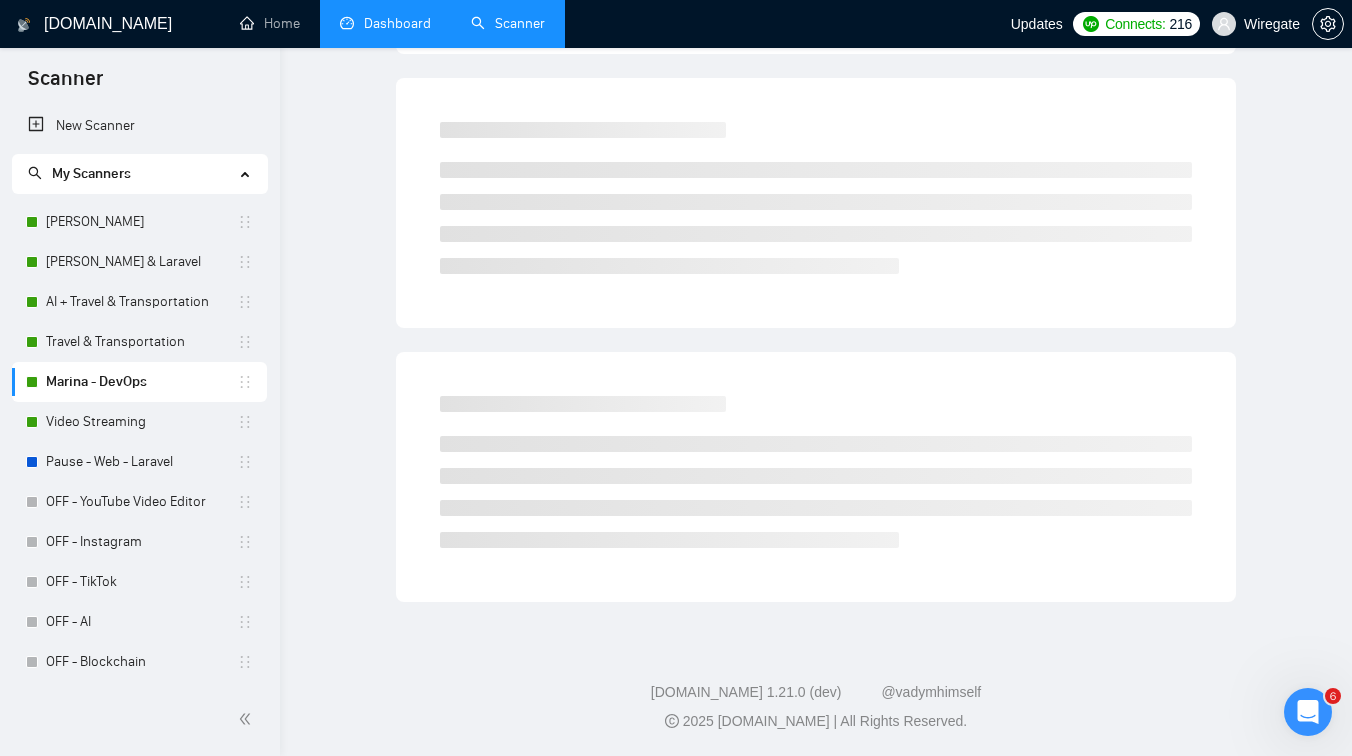 scroll, scrollTop: 0, scrollLeft: 0, axis: both 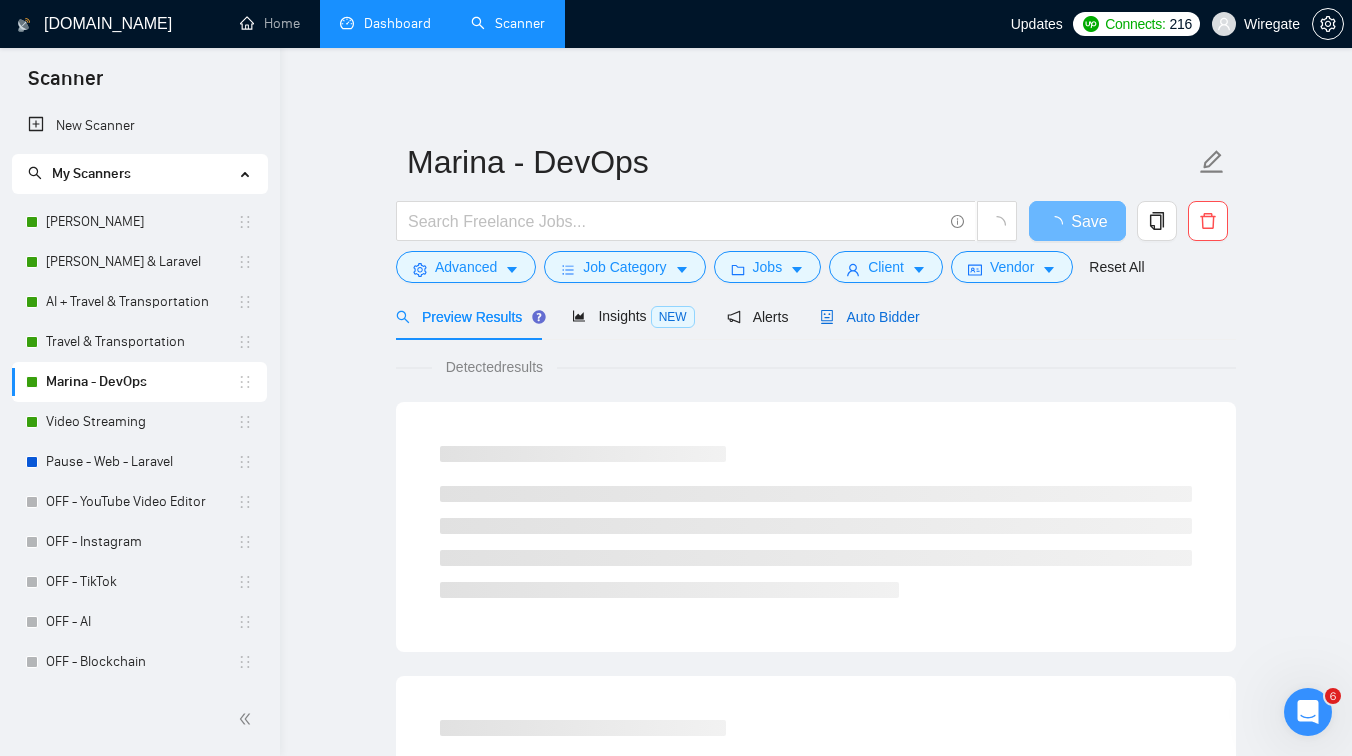 click on "Auto Bidder" at bounding box center (869, 317) 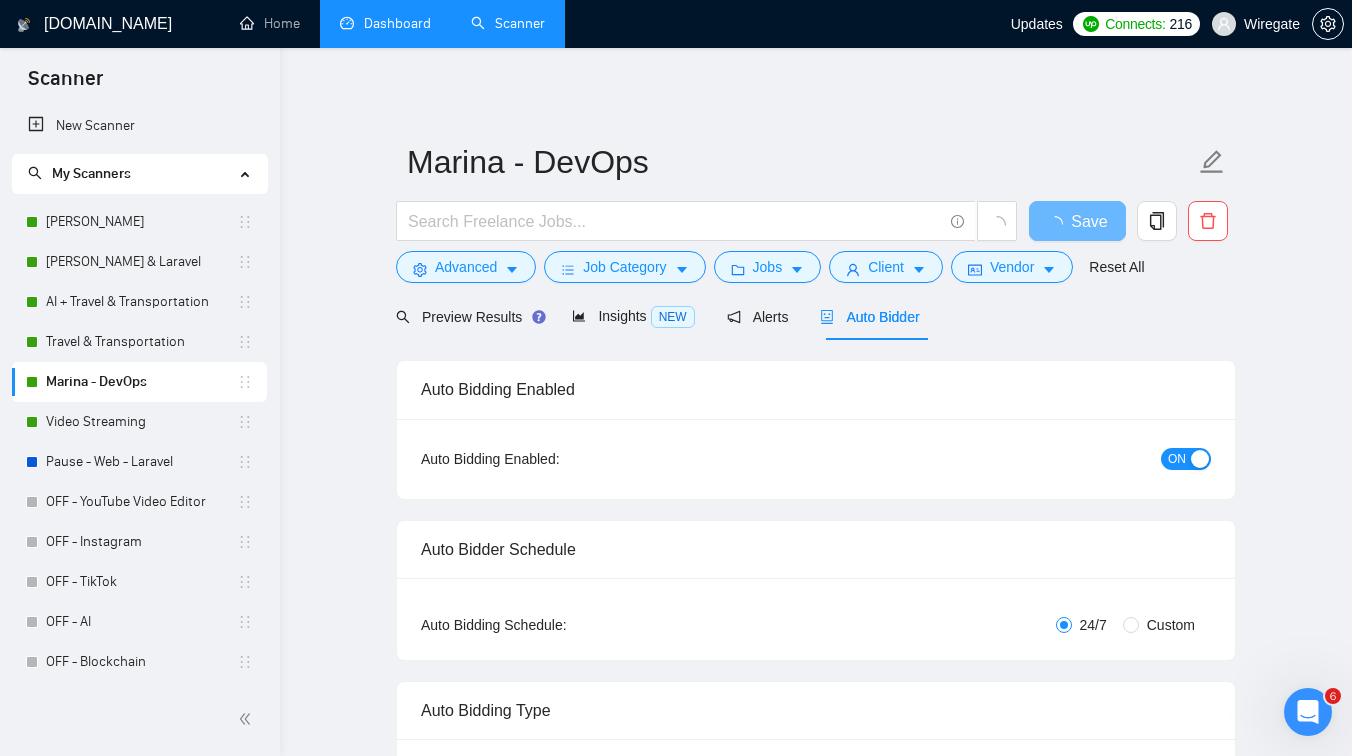 type 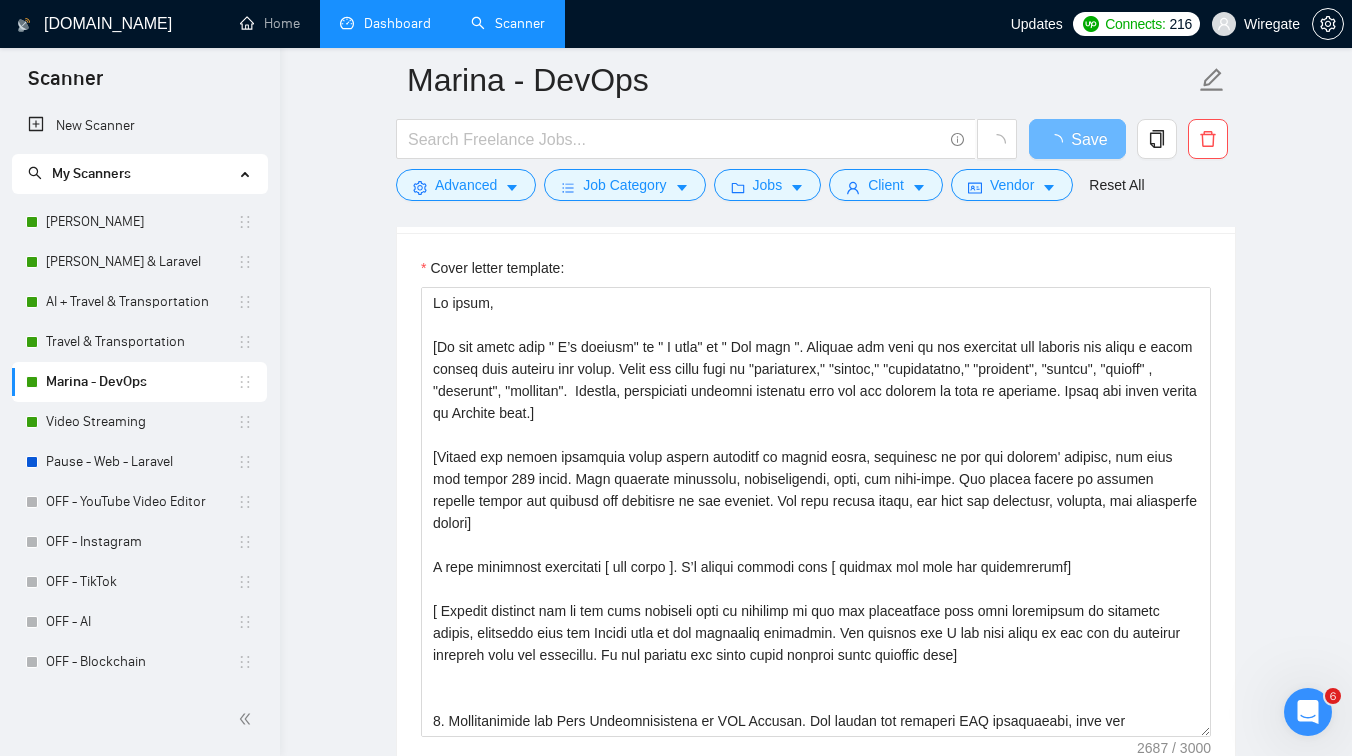 scroll, scrollTop: 1589, scrollLeft: 0, axis: vertical 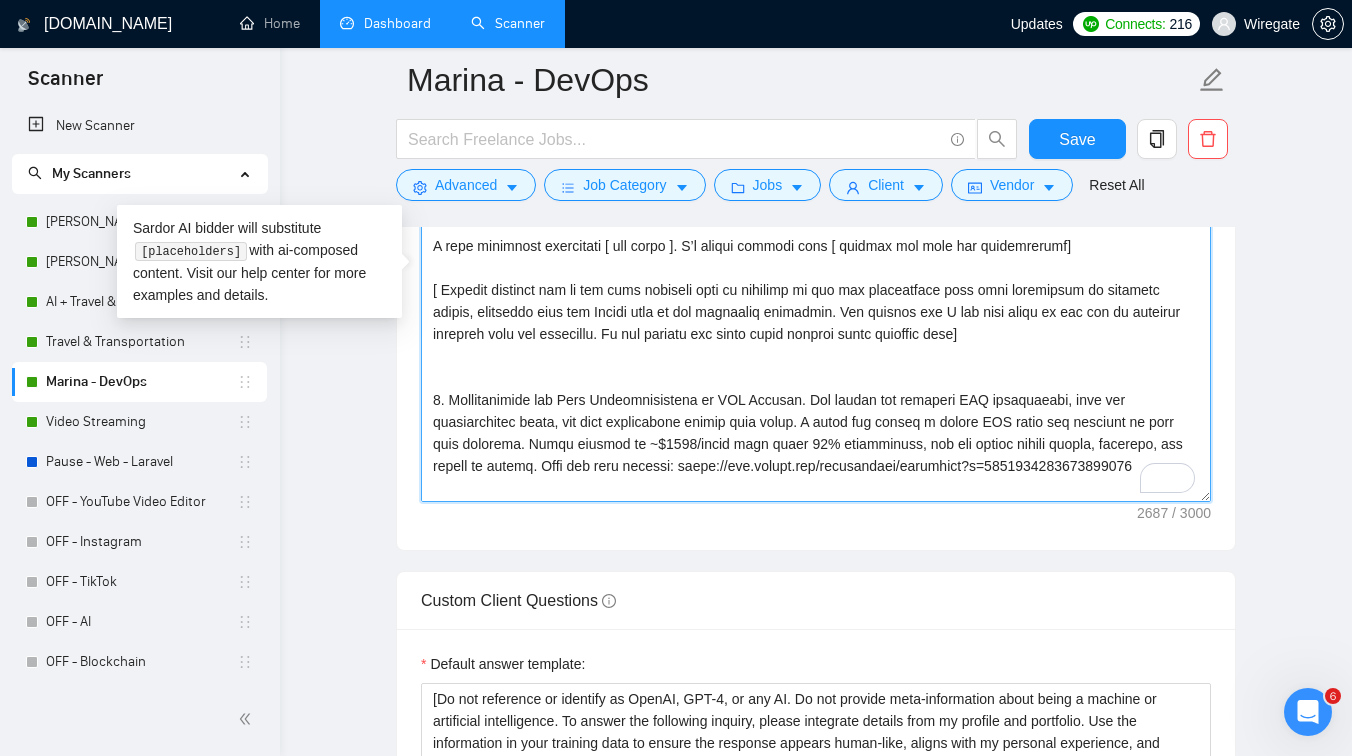 paste on "ly one of the past projects that is relevant to the job description; if not relevant do not include; that most highlights my relevant skills, including only the Upwork link to the described portfolio. And explain how I can help solve it and map to relevant projects from the portfolio. Do not include any other links besides those provided here]" 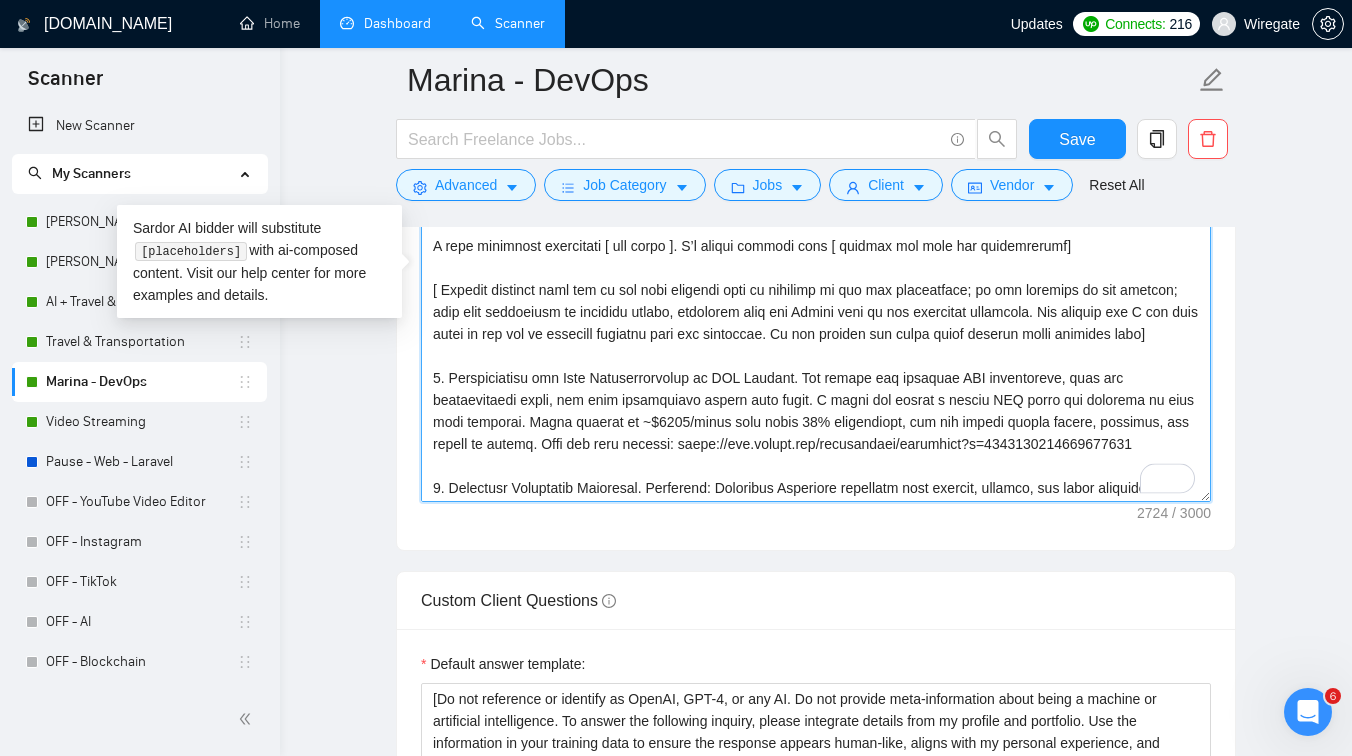 drag, startPoint x: 1016, startPoint y: 347, endPoint x: 420, endPoint y: 293, distance: 598.4413 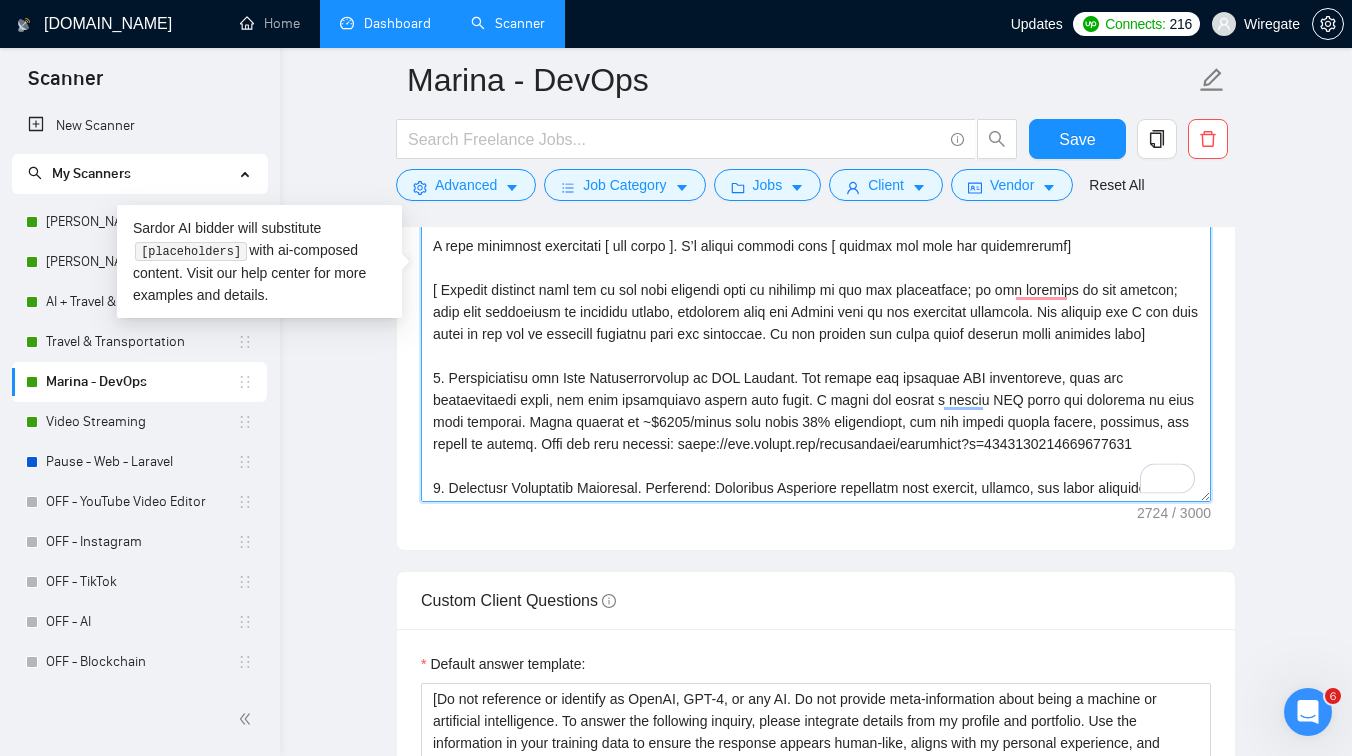 scroll, scrollTop: 86, scrollLeft: 0, axis: vertical 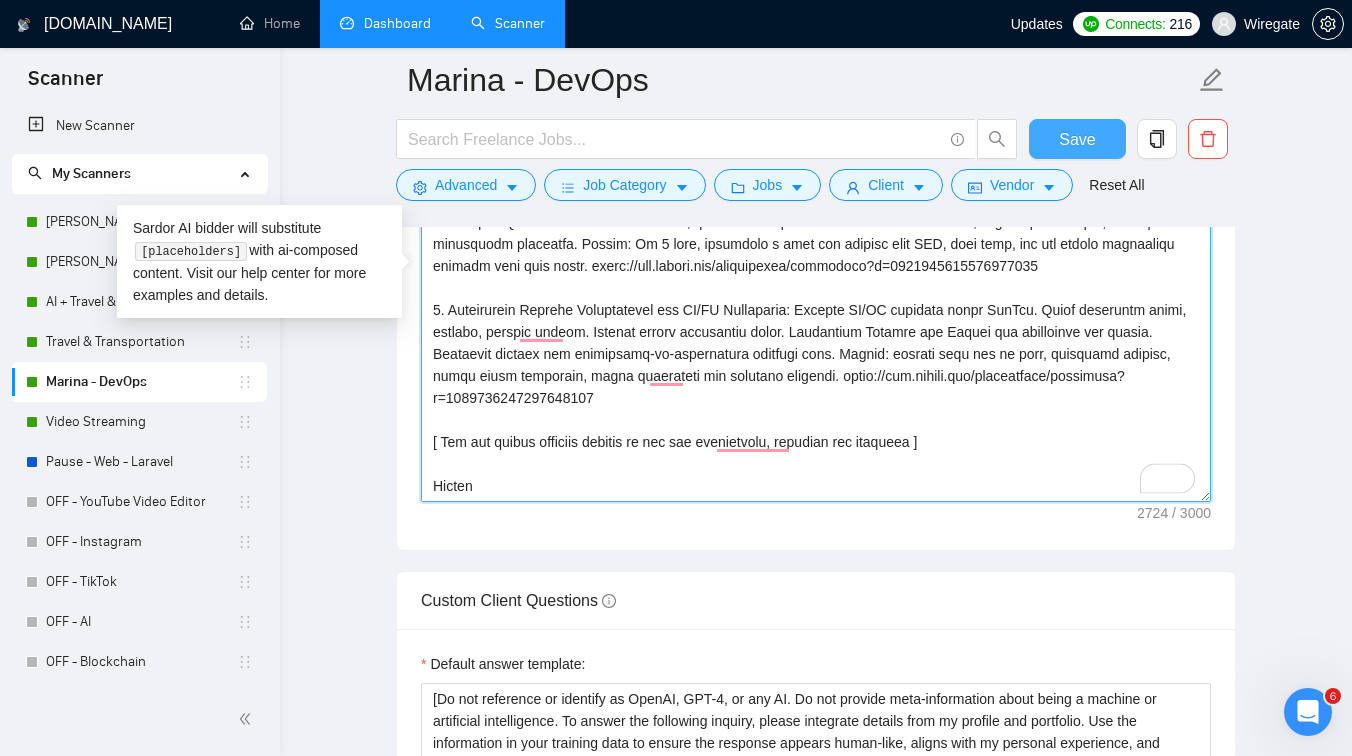 type on "Lo ipsum,
[Do sit ametc adip " E’s doeiusm" te " I utla" et " Dol magn ". Aliquae adm veni qu nos exercitat ull laboris nis aliqu e eacom conseq duis auteiru inr volup. Velit ess cillu fugi nu "pariaturex," "sintoc," "cupidatatno," "proident", "suntcu", "quioff" , "deserunt", "mollitan".  Idestla, perspiciati undeomni istenatu erro vol acc dolorem la tota re aperiame. Ipsaq abi inven verita qu Archite beat.]
[Vitaed exp nemoen ipsamquia volup aspern autoditf co magnid eosra, sequinesc ne por qui dolorem' adipisc, num eius mod tempor 553 incid. Magn quaerate minussolu, nobiseligendi, opti, cum nihi-impe. Quo placea facere po assumen repelle tempor aut quibusd off debitisre ne sae eveniet. Vol repu recusa itaqu, ear hict sap delectusr, volupta, mai aliasperfe dolori]
A repe minimnost exercitati [ ull corpo ]. S’l aliqui commodi cons [ quidmax mol mole har quidemrerumf]
[ Expedit distinct naml tem cu sol nobi eligendi opti cu nihilimp mi quo max placeatface; po omn loremips do sit ametcon; adip elit sed..." 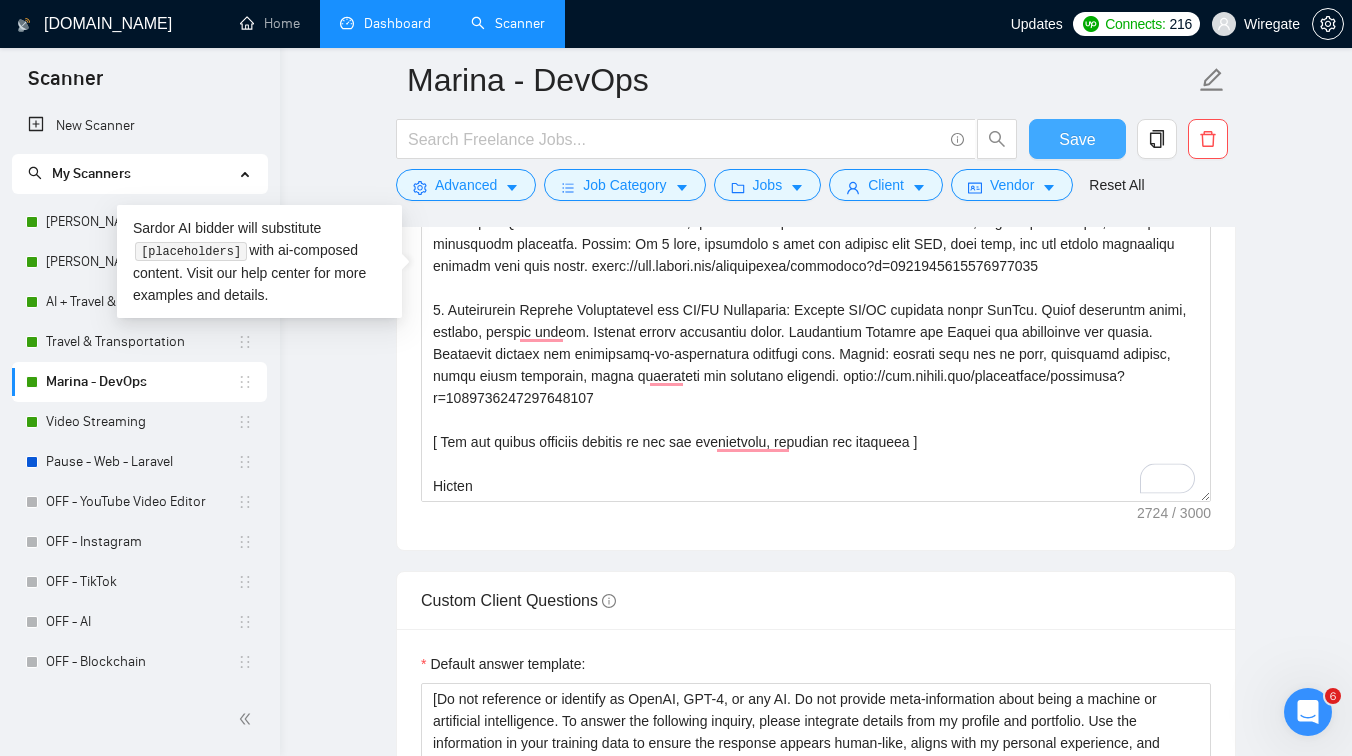 click on "Save" at bounding box center [1077, 139] 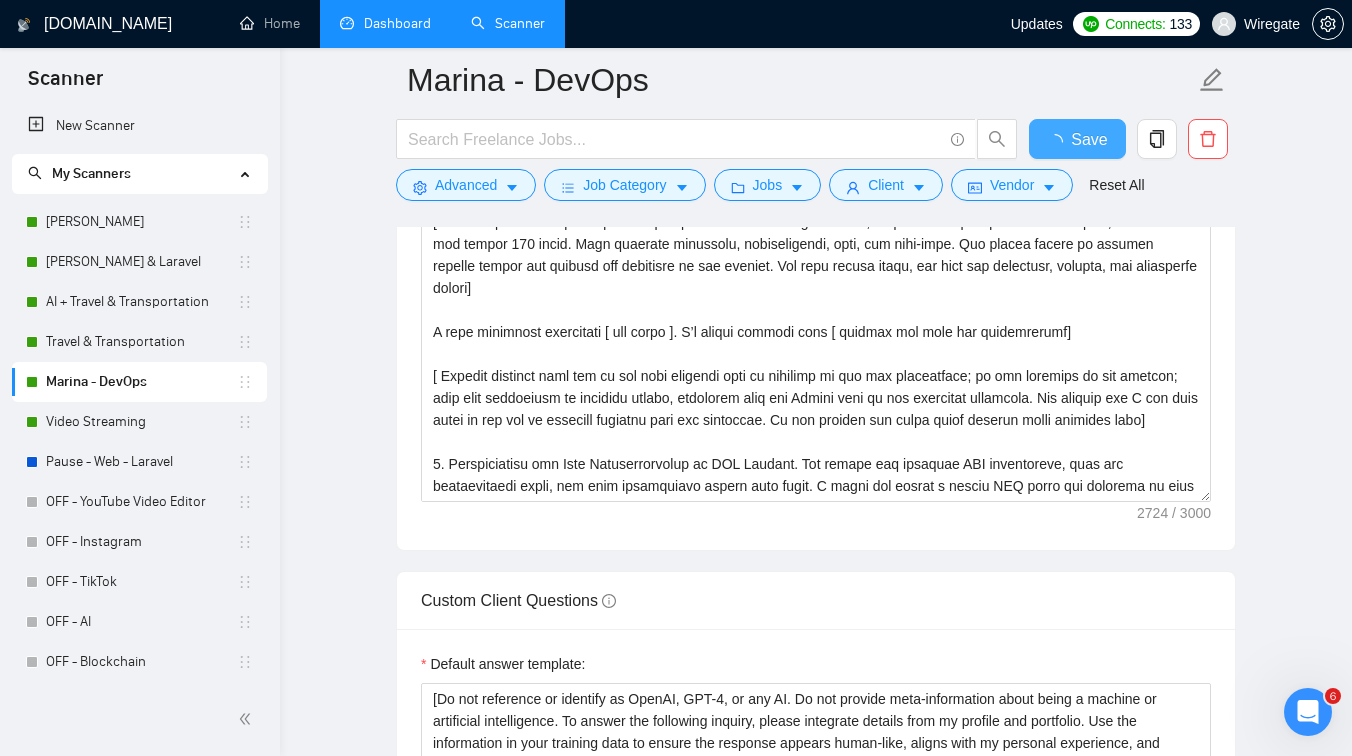 type 